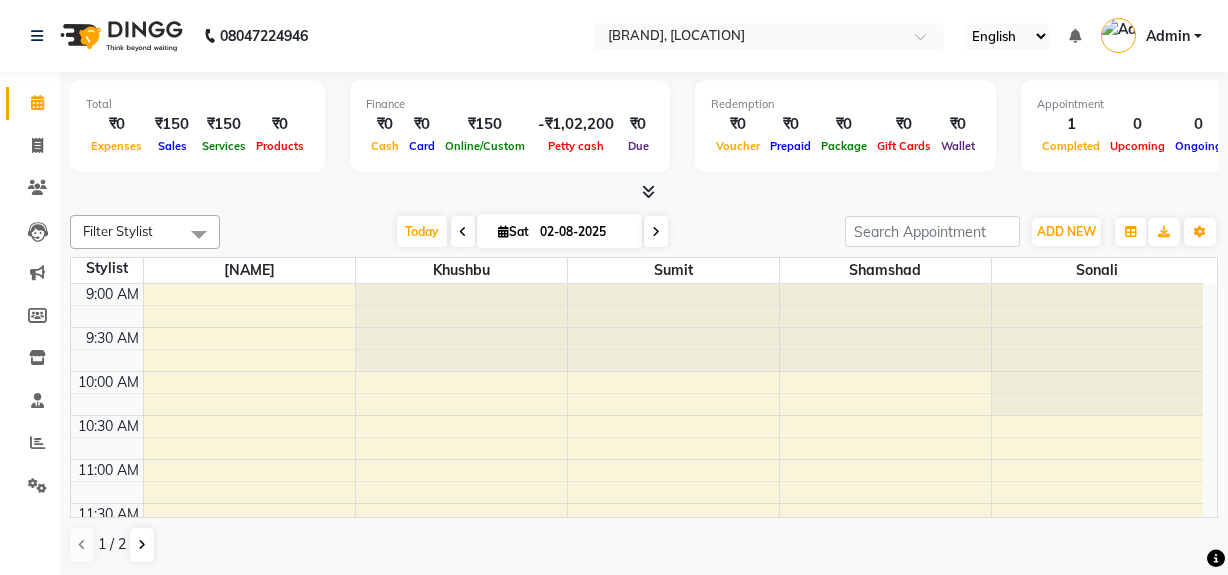 scroll, scrollTop: 0, scrollLeft: 0, axis: both 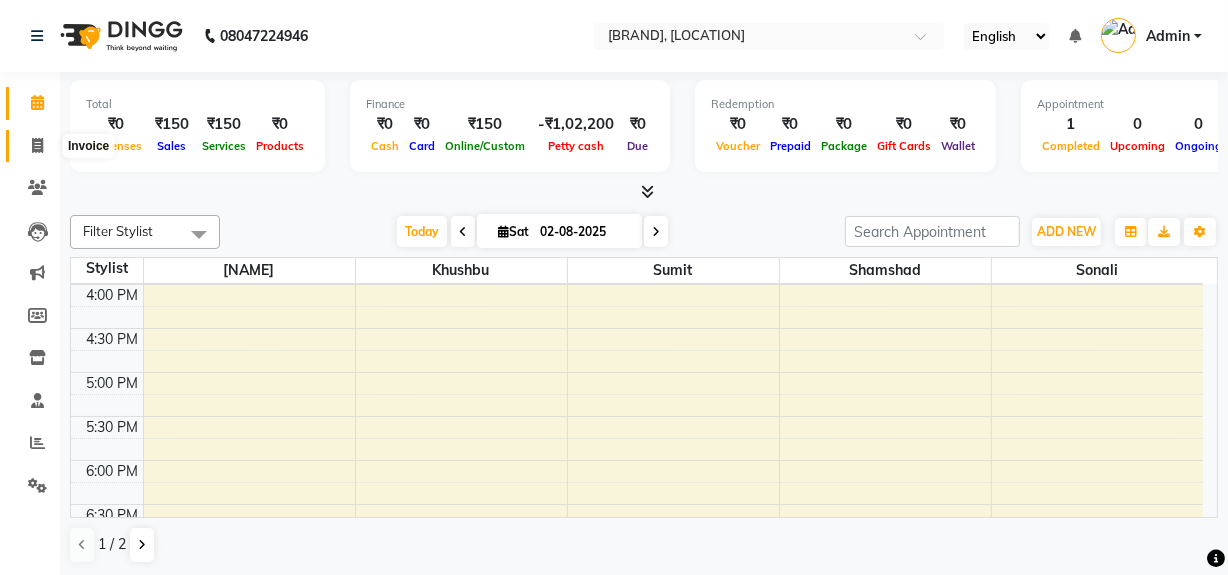 click 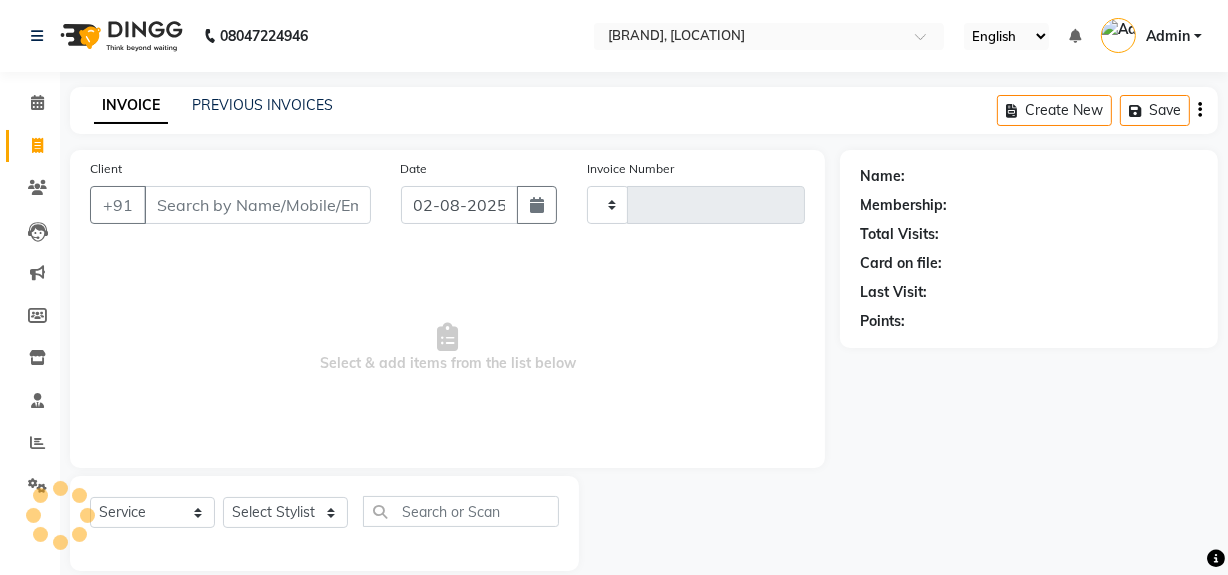 type on "1047" 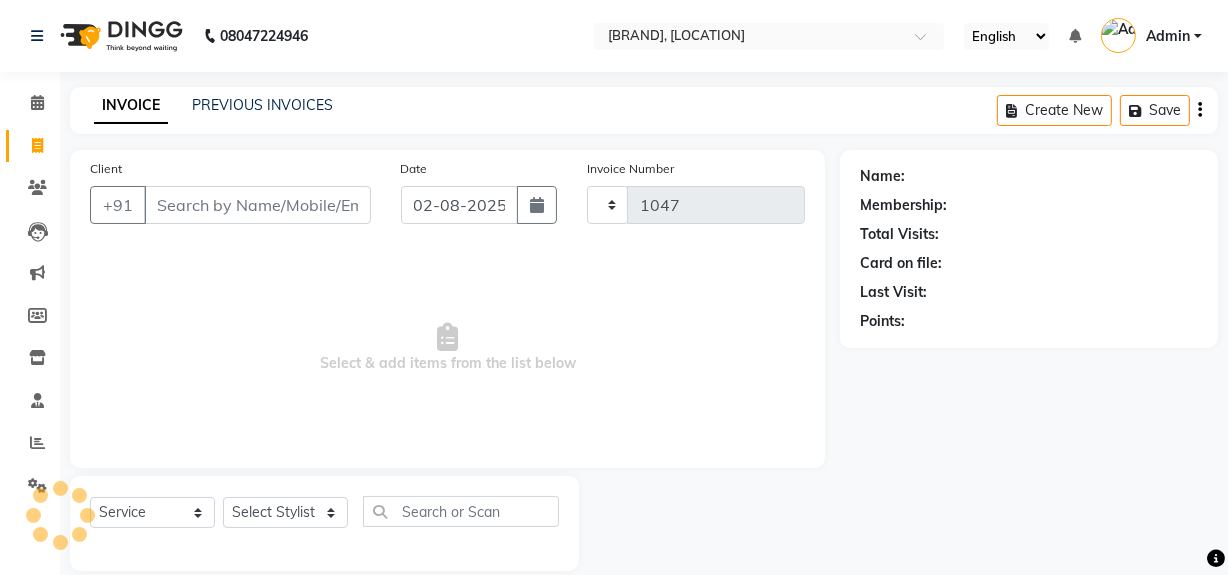 select on "5495" 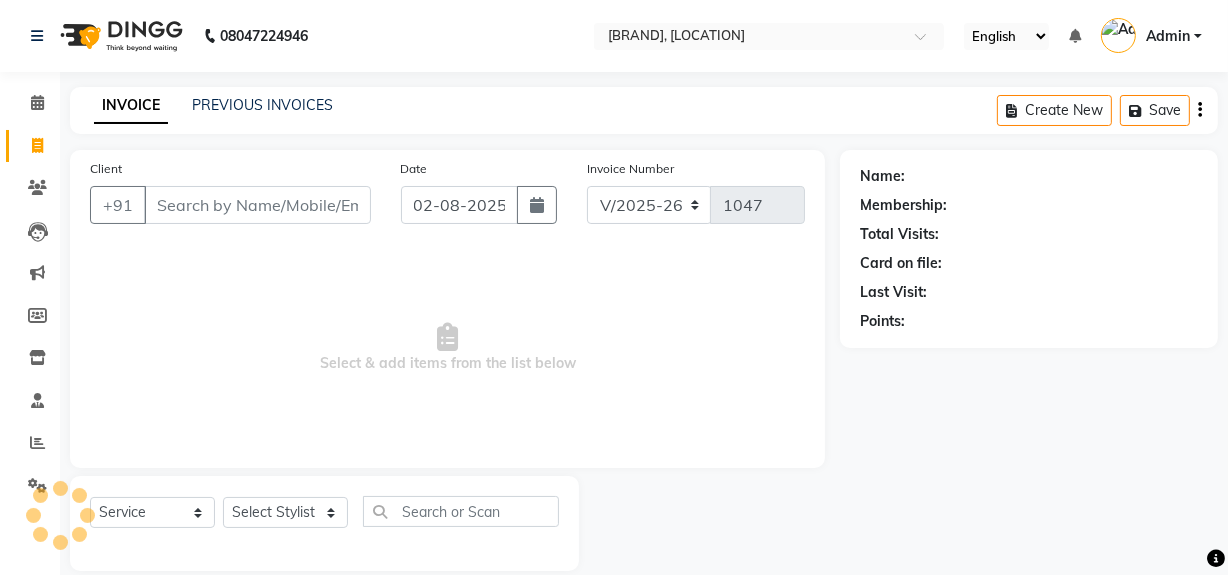click on "Client" at bounding box center [257, 205] 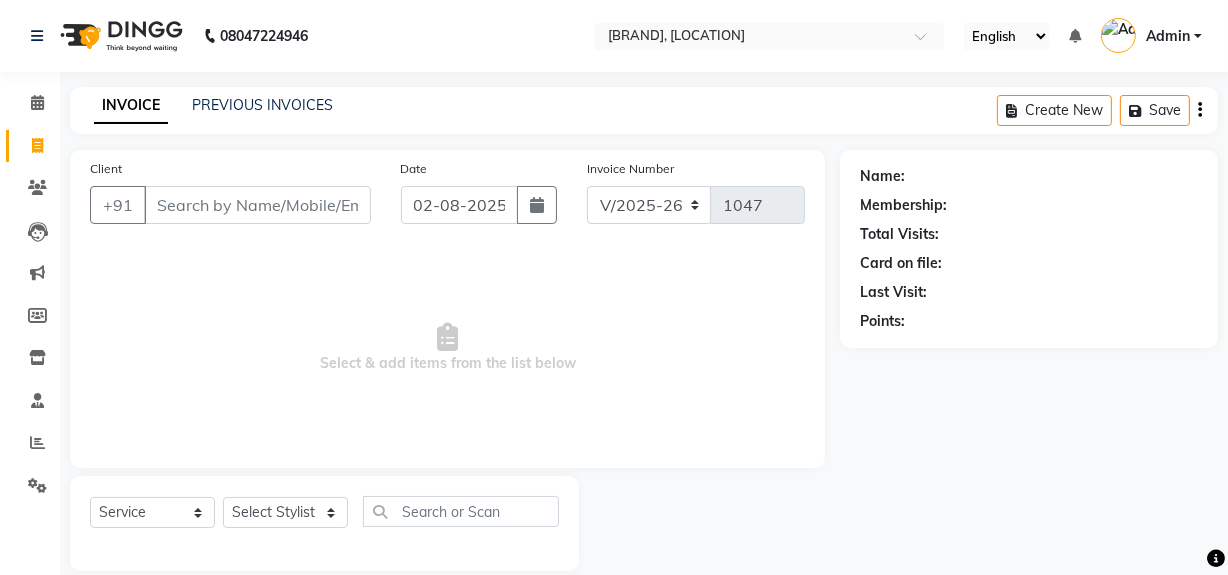 type on "t" 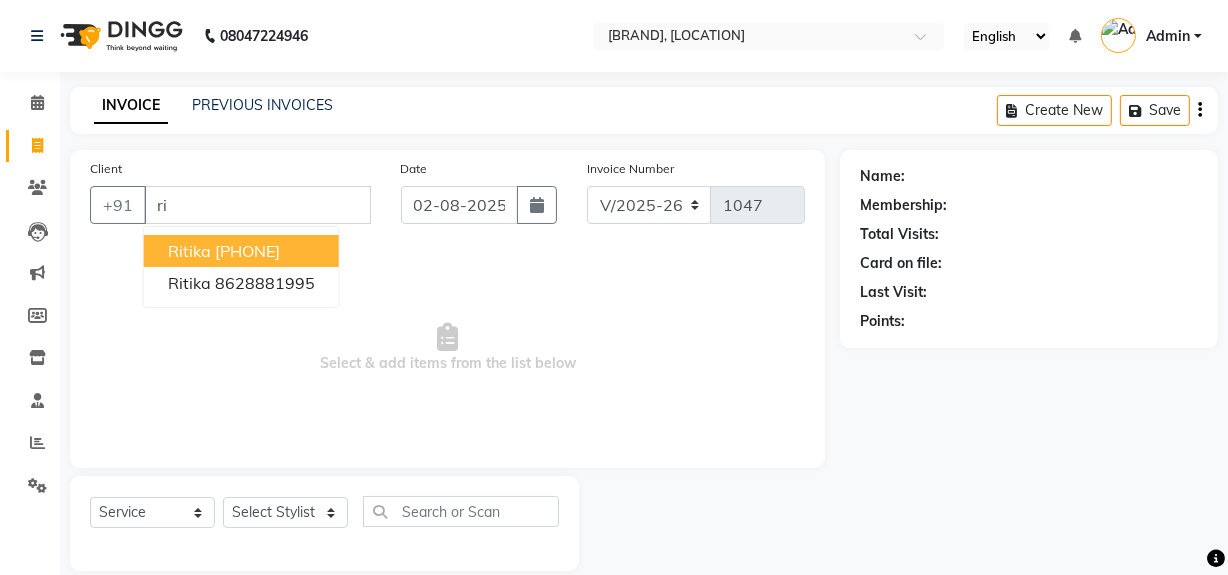 type on "r" 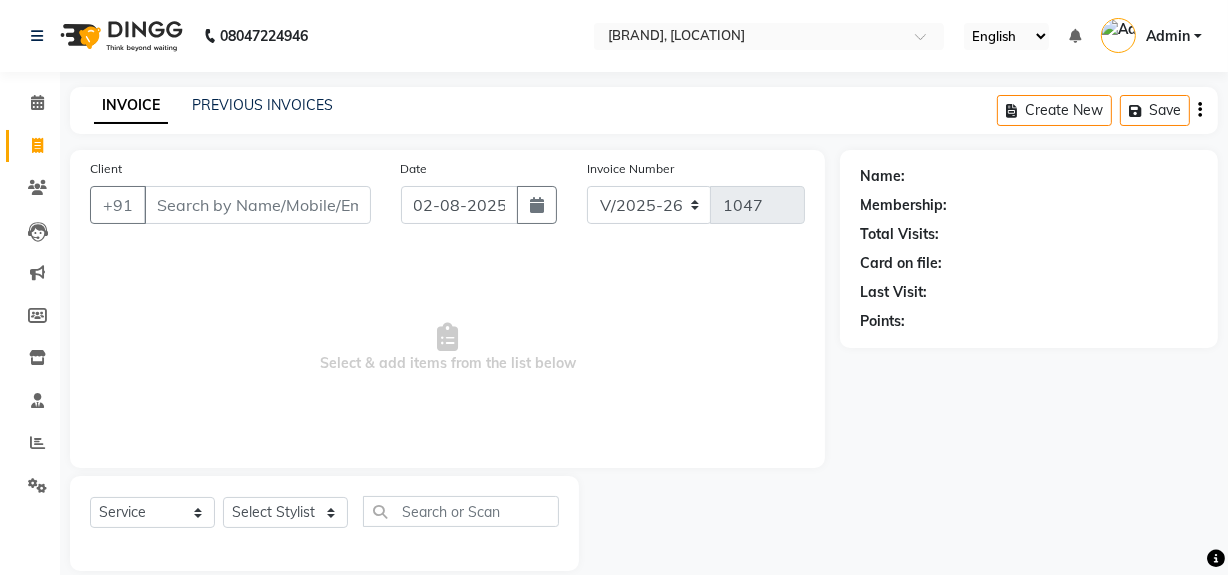 click on "Client" at bounding box center (257, 205) 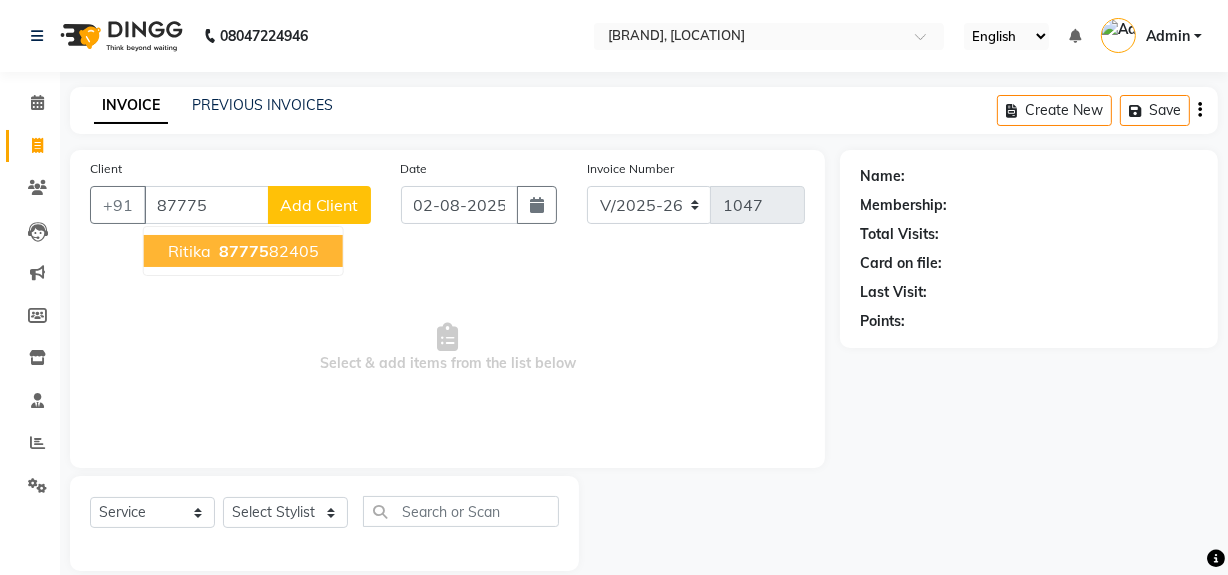 click on "[PHONE]" at bounding box center (267, 251) 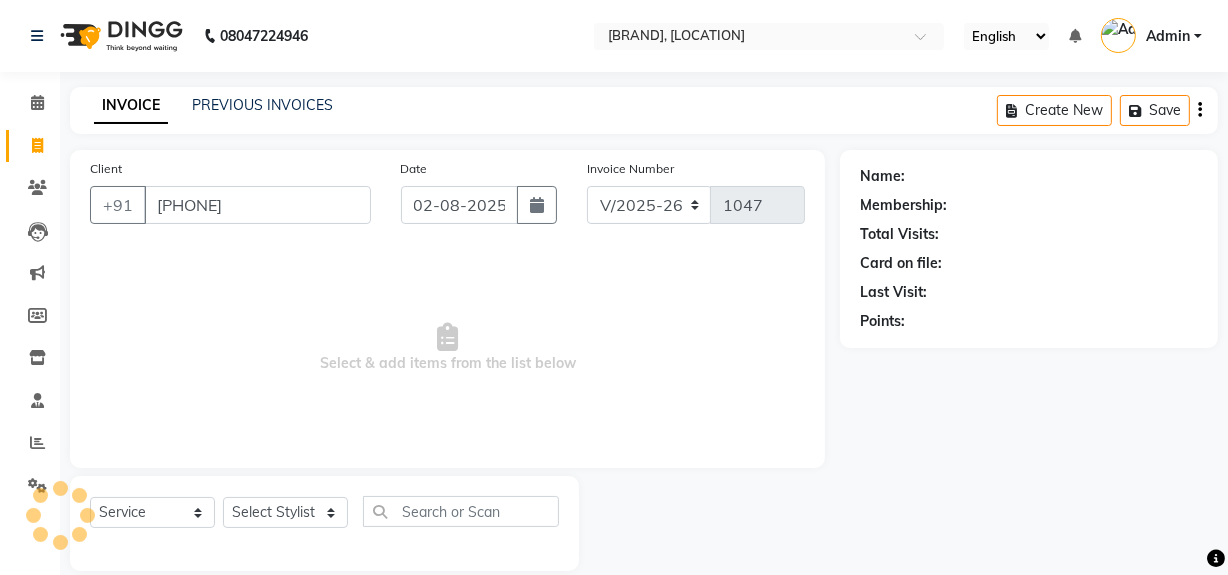 type on "[PHONE]" 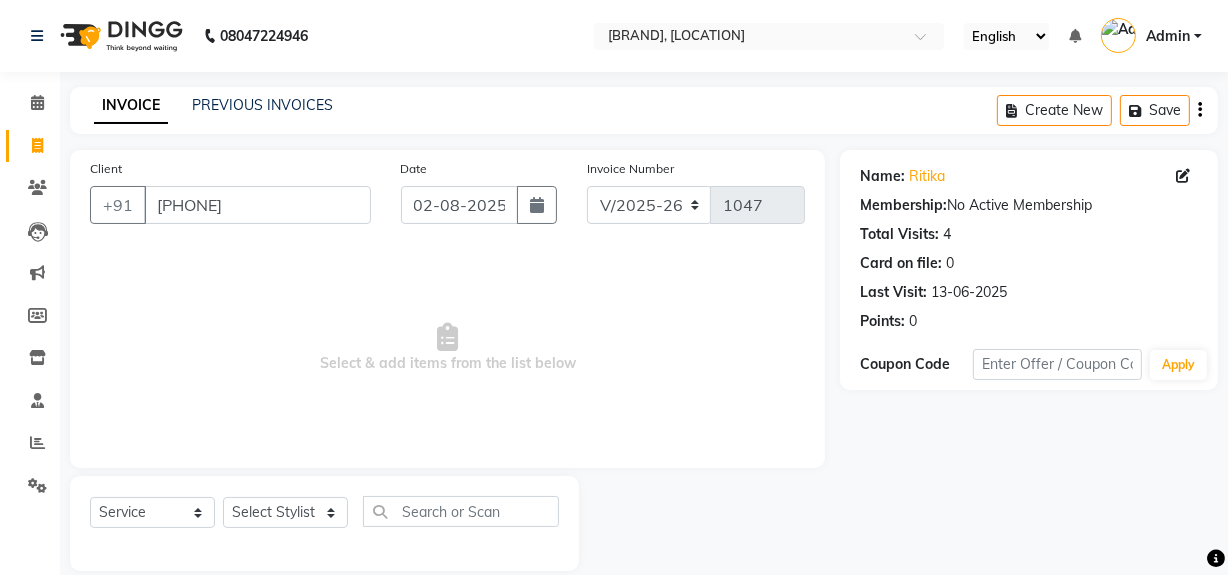 scroll, scrollTop: 26, scrollLeft: 0, axis: vertical 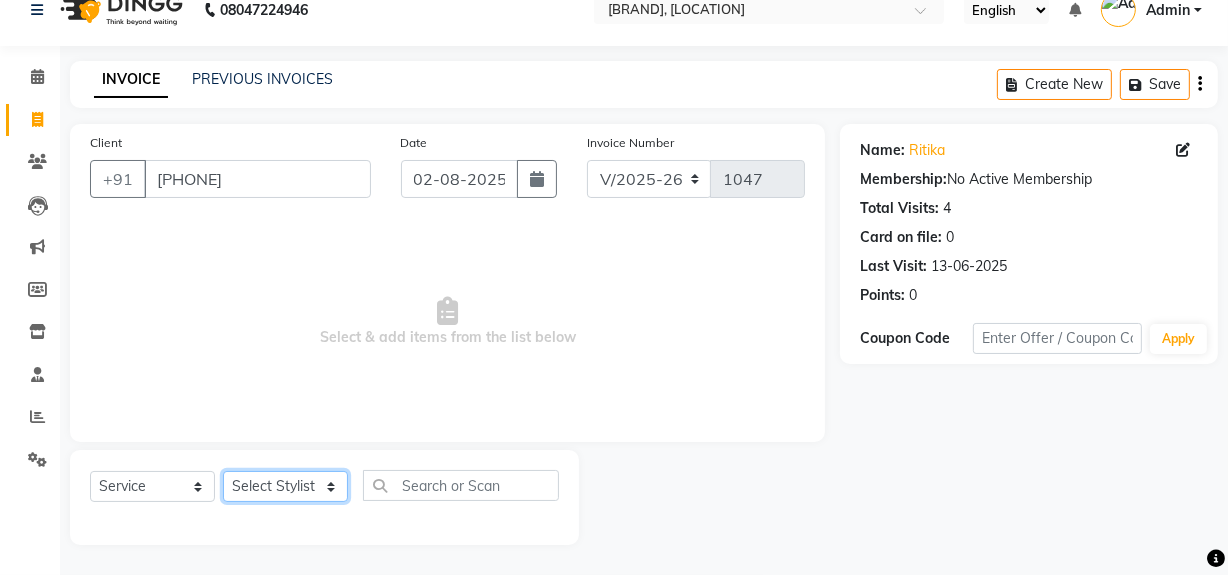 click on "Select Stylist [NAME] [NAME] [BRAND] (Login) [NAME] [NAME]  [NAME]  [NAME]  [NAME]" 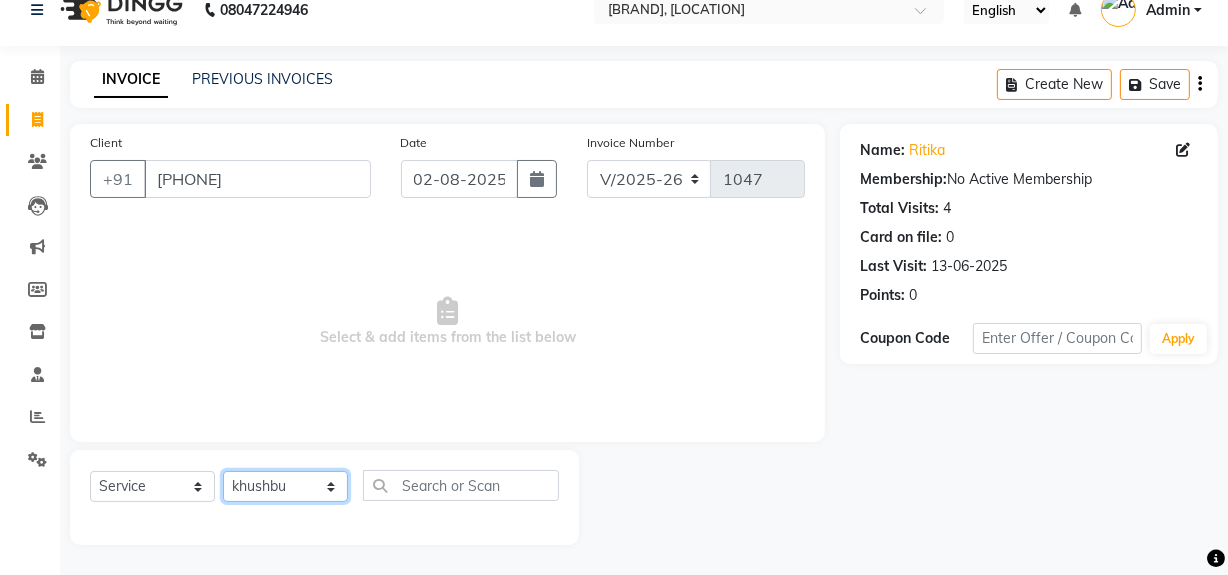 click on "Select Stylist [NAME] [NAME] [BRAND] (Login) [NAME] [NAME]  [NAME]  [NAME]  [NAME]" 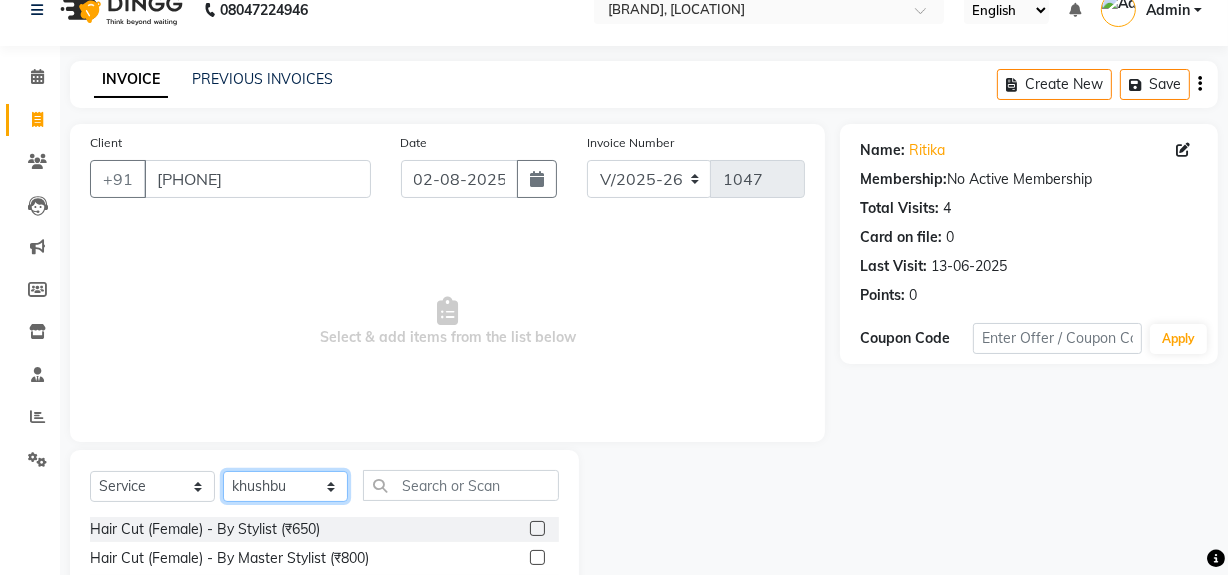 scroll, scrollTop: 226, scrollLeft: 0, axis: vertical 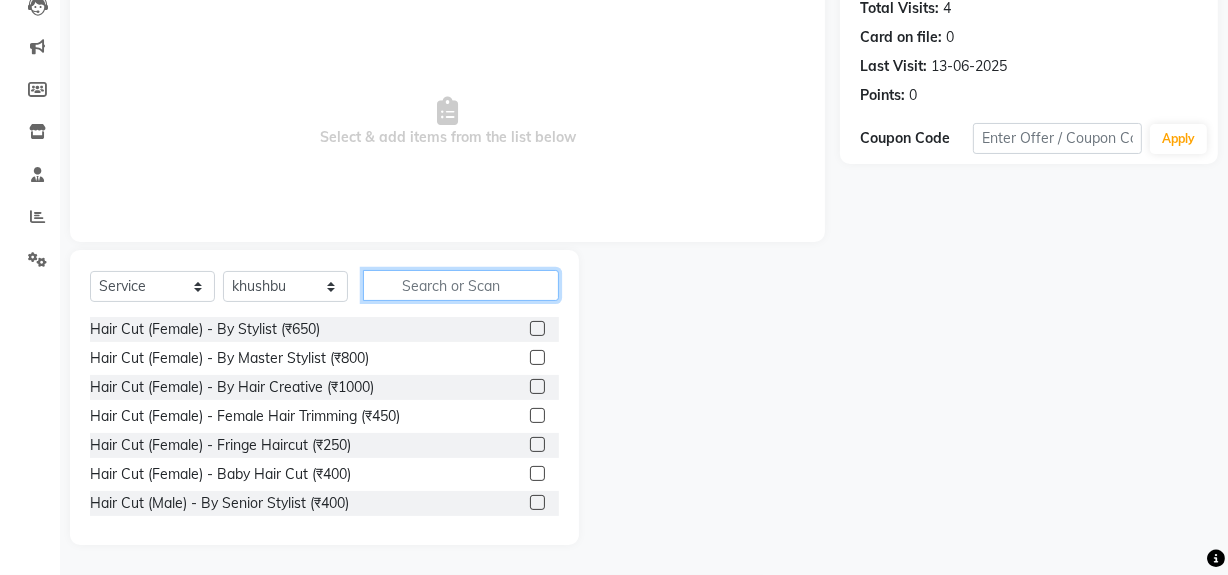 click 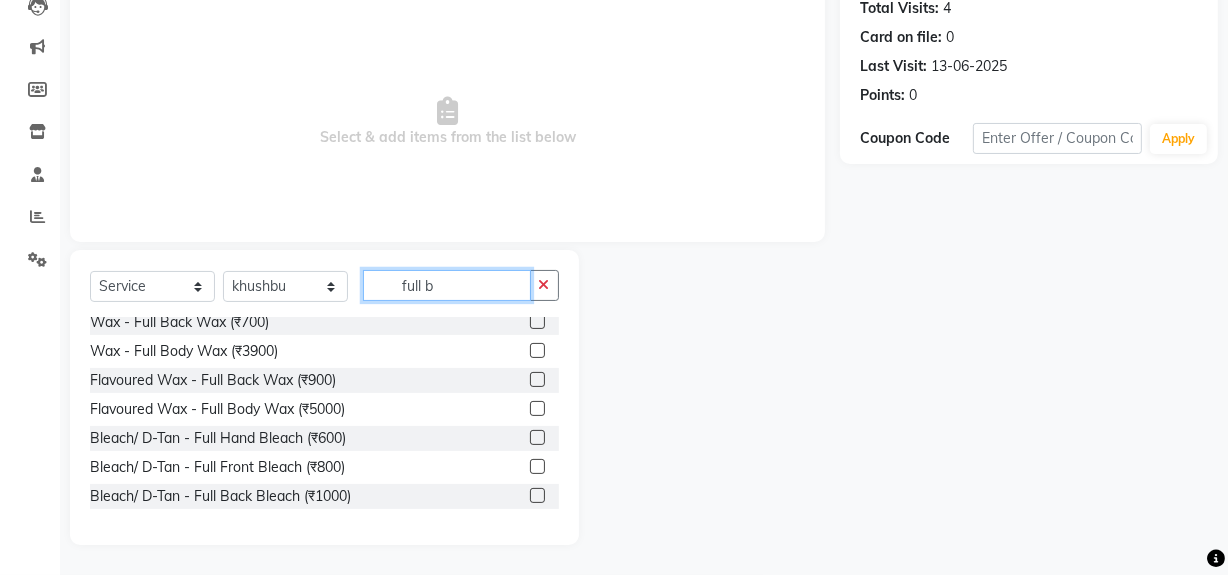 scroll, scrollTop: 0, scrollLeft: 0, axis: both 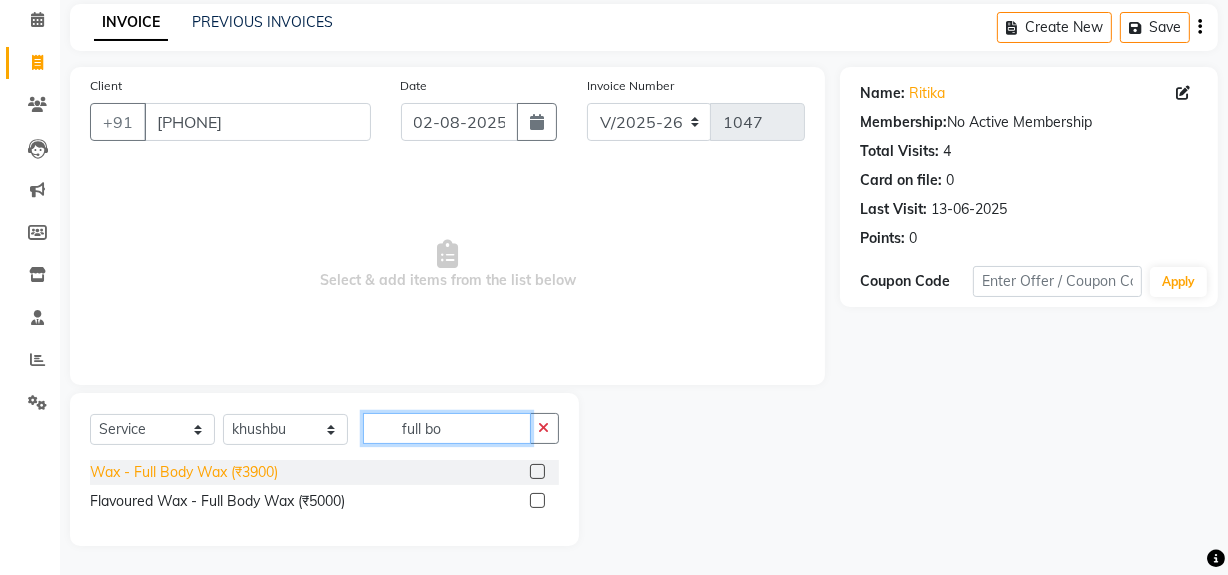 type on "full bo" 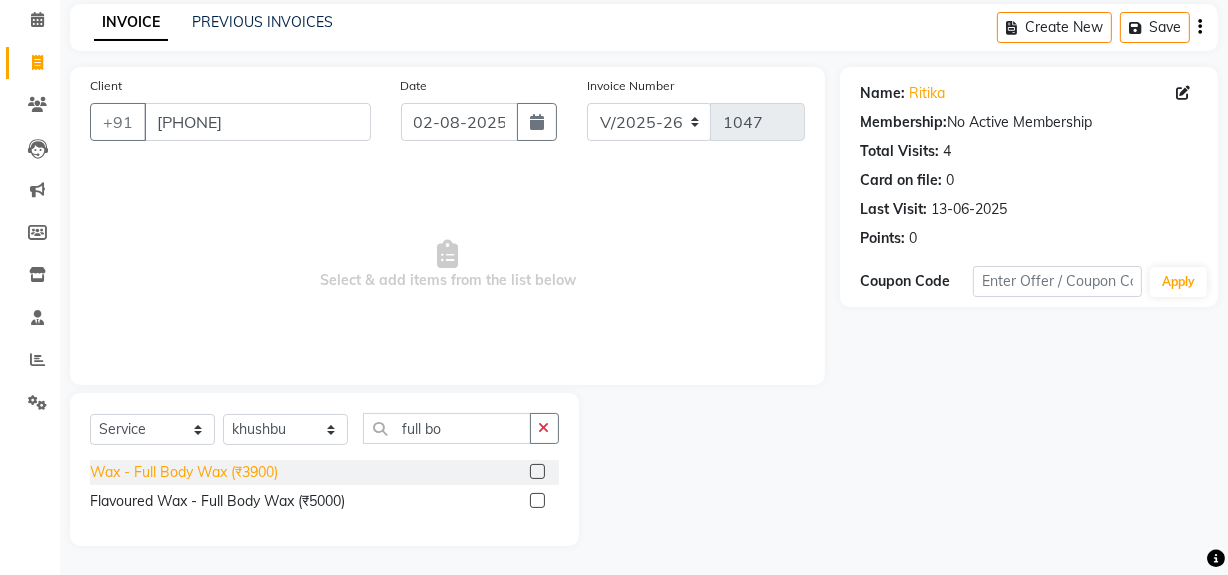 click on "Wax - Full Body Wax (₹3900)" 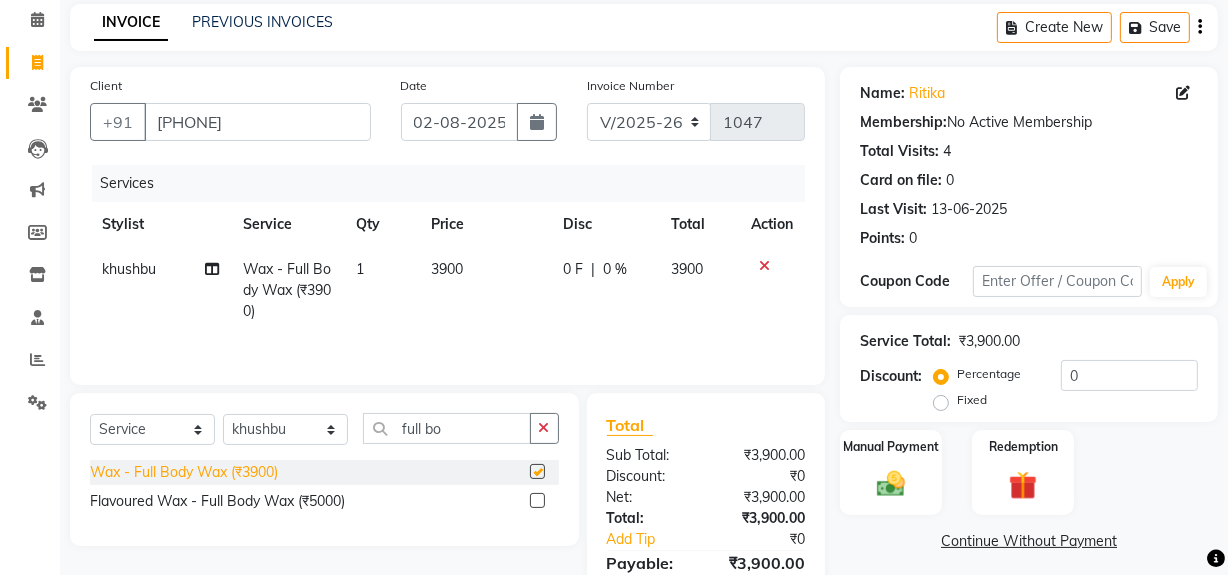 checkbox on "false" 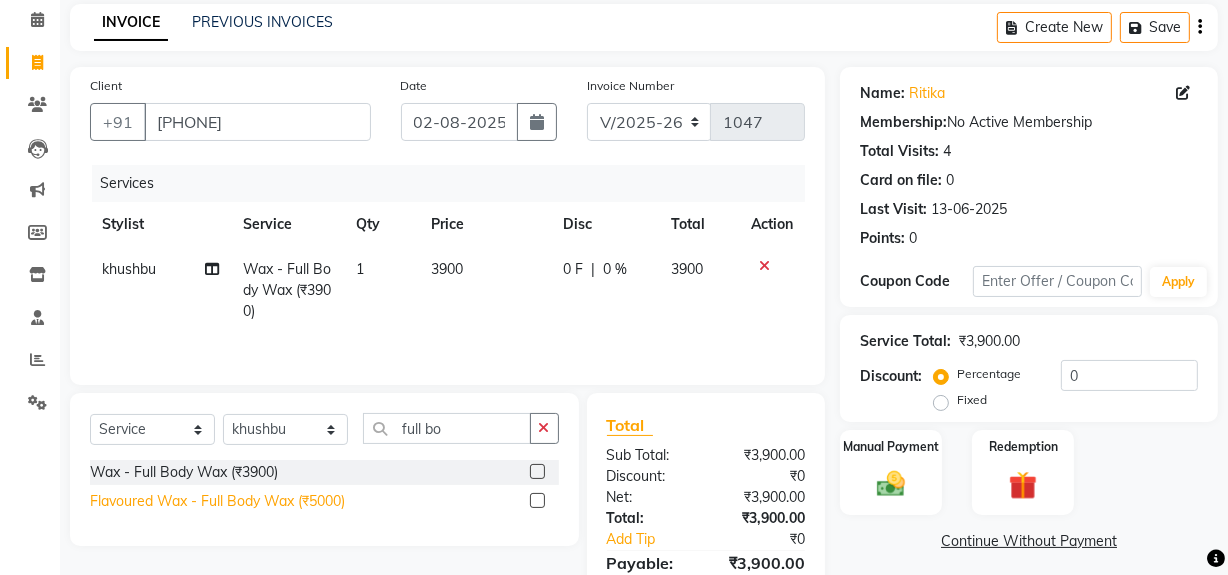 click on "Flavoured Wax - Full Body Wax (₹5000)" 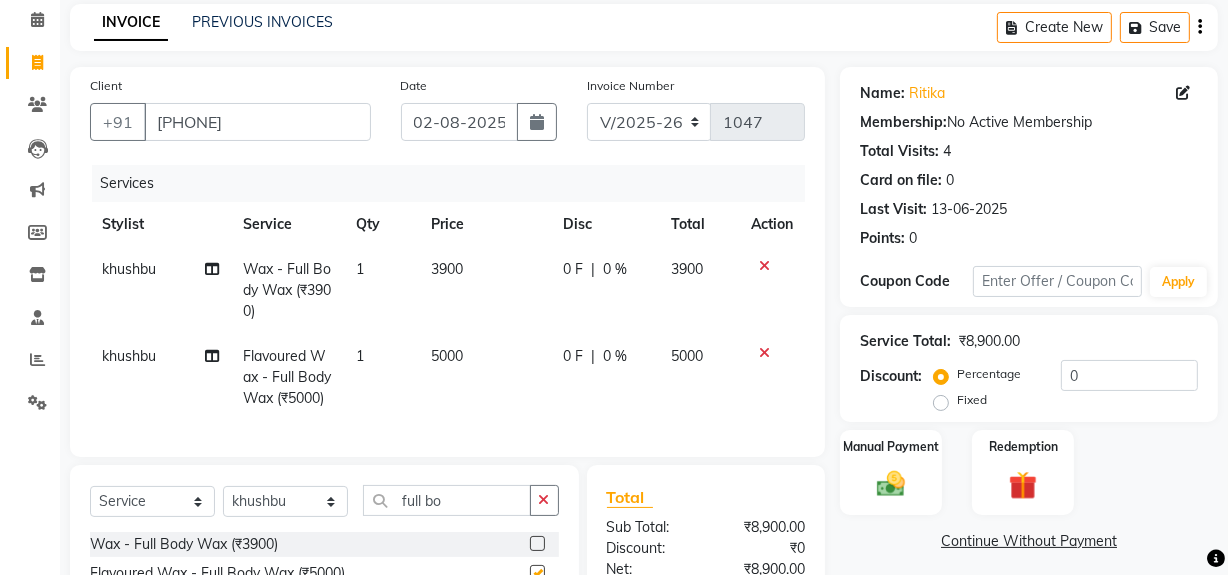 checkbox on "false" 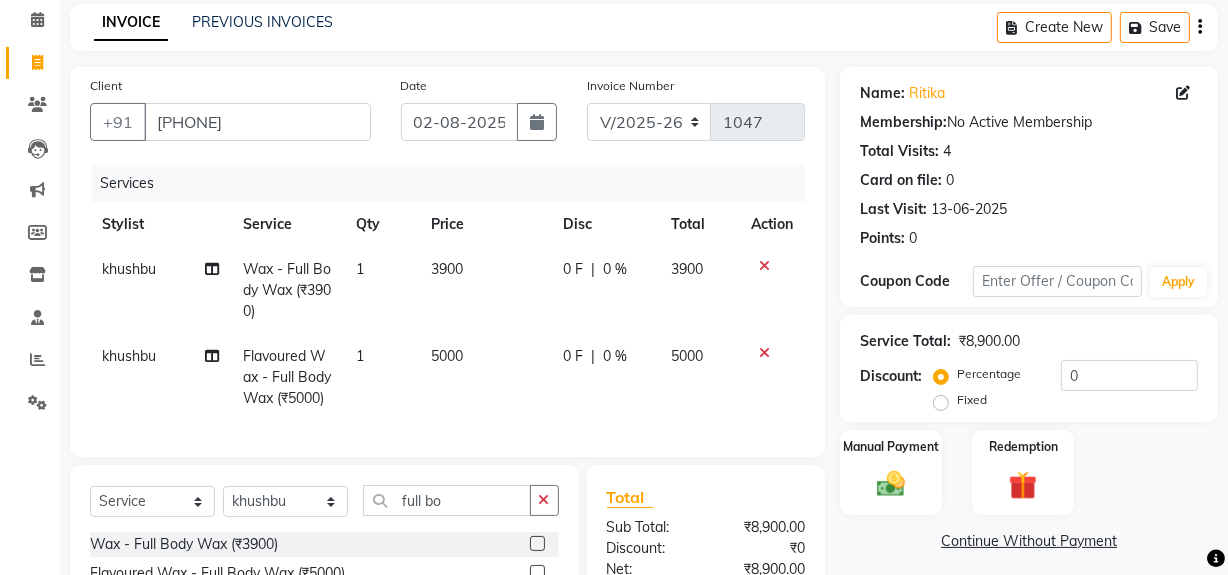 click 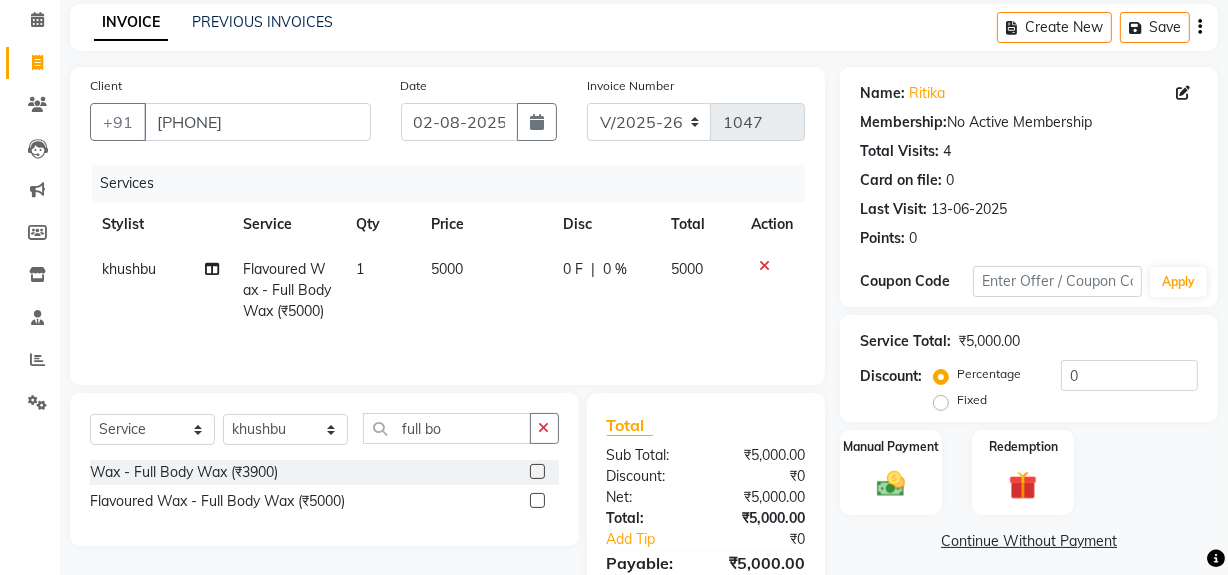 click on "5000" 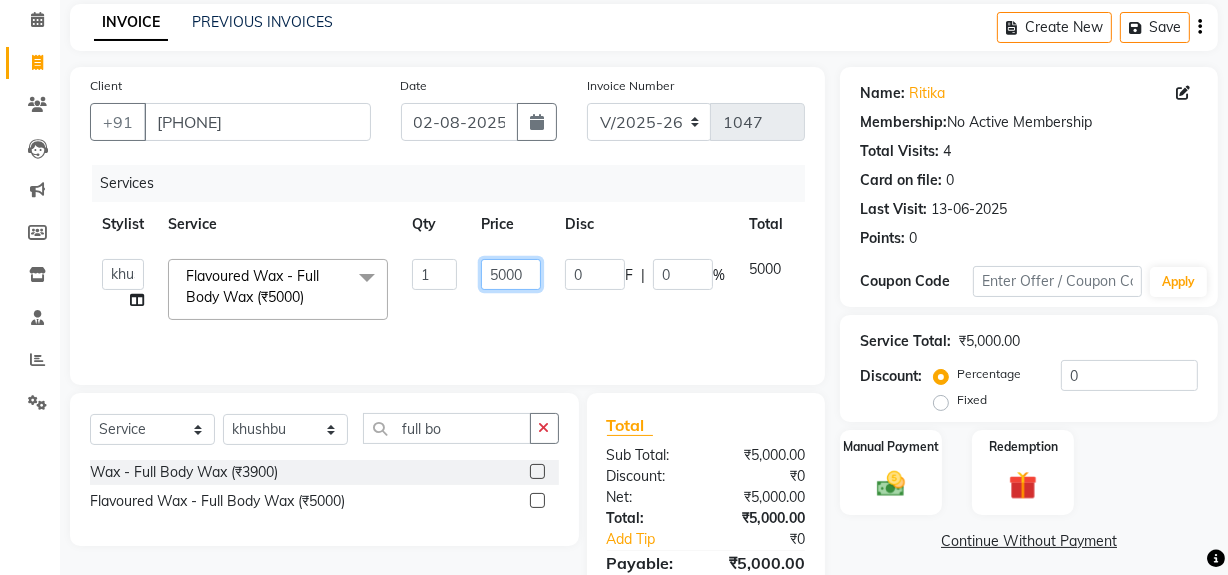 click on "5000" 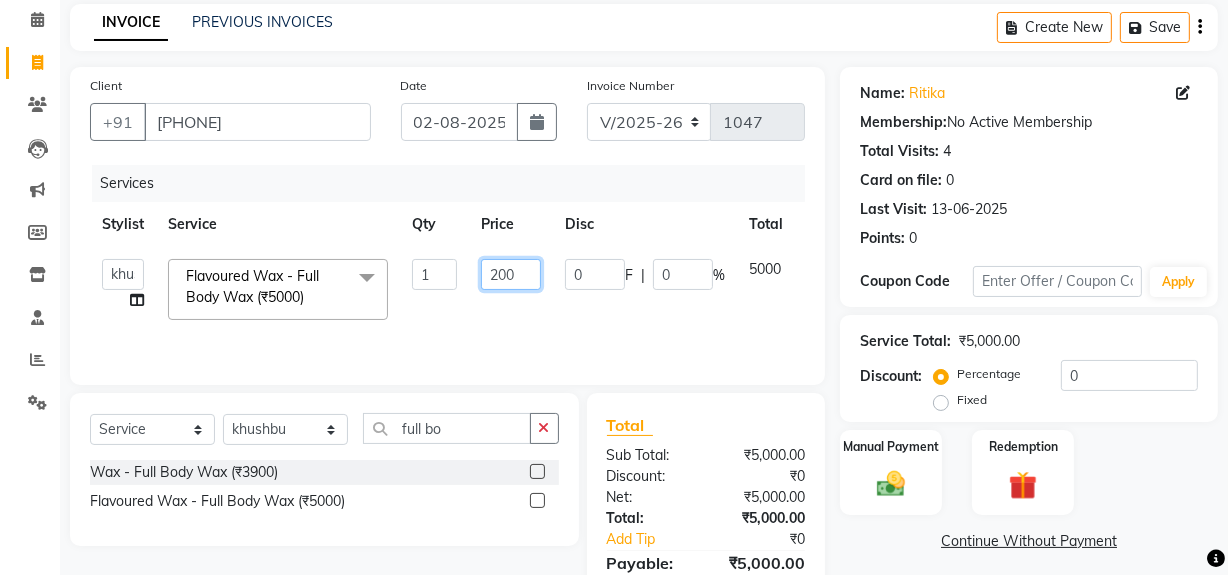 type on "2200" 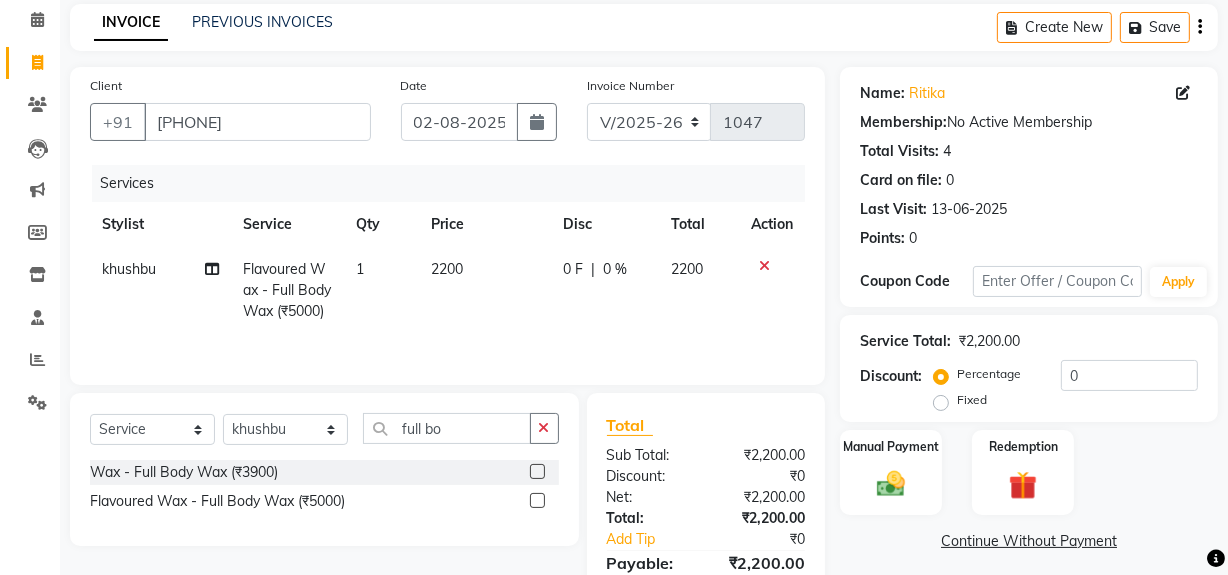 click on "[NAME] [SERVICE] - [SERVICE] ([CURRENCY]) 1 [NUMBER] 0 F | 0 % [NUMBER]" 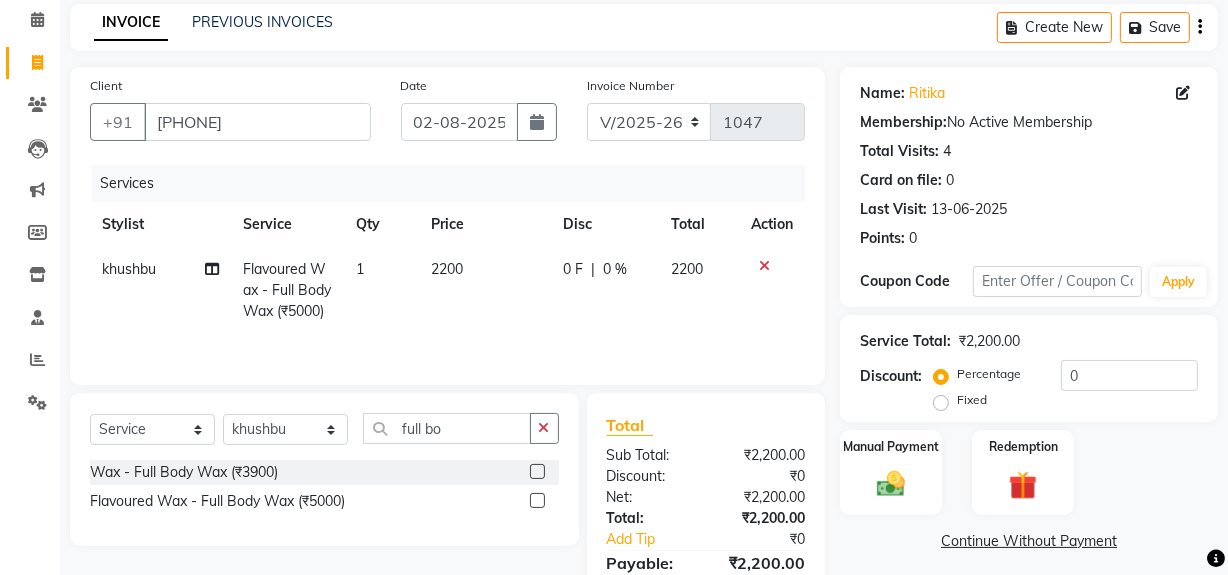 scroll, scrollTop: 202, scrollLeft: 0, axis: vertical 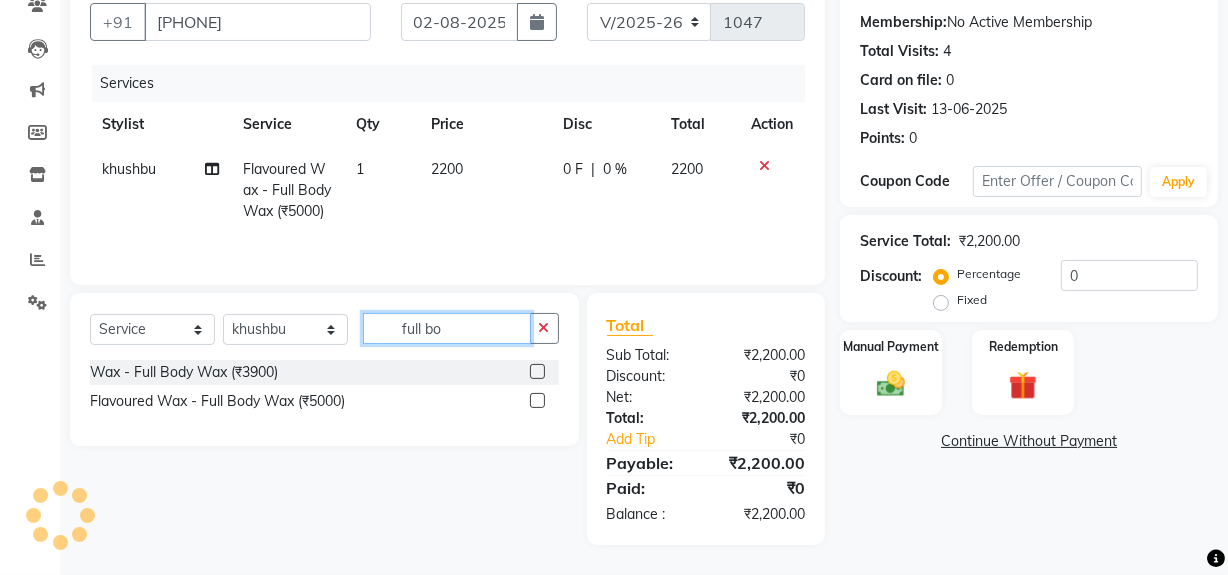 click on "full bo" 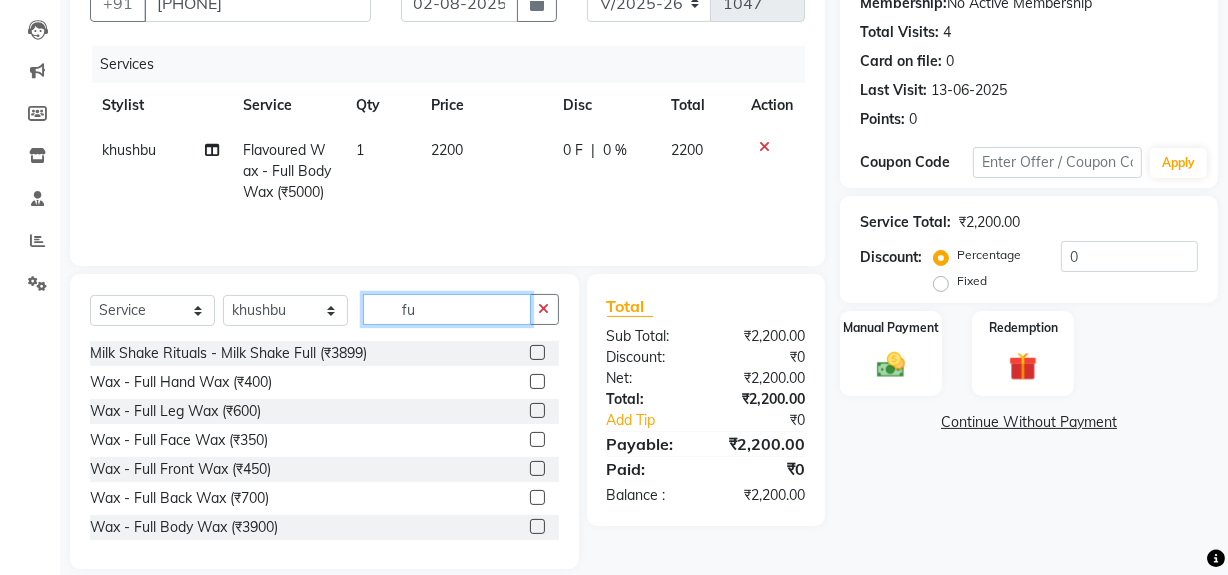 type on "f" 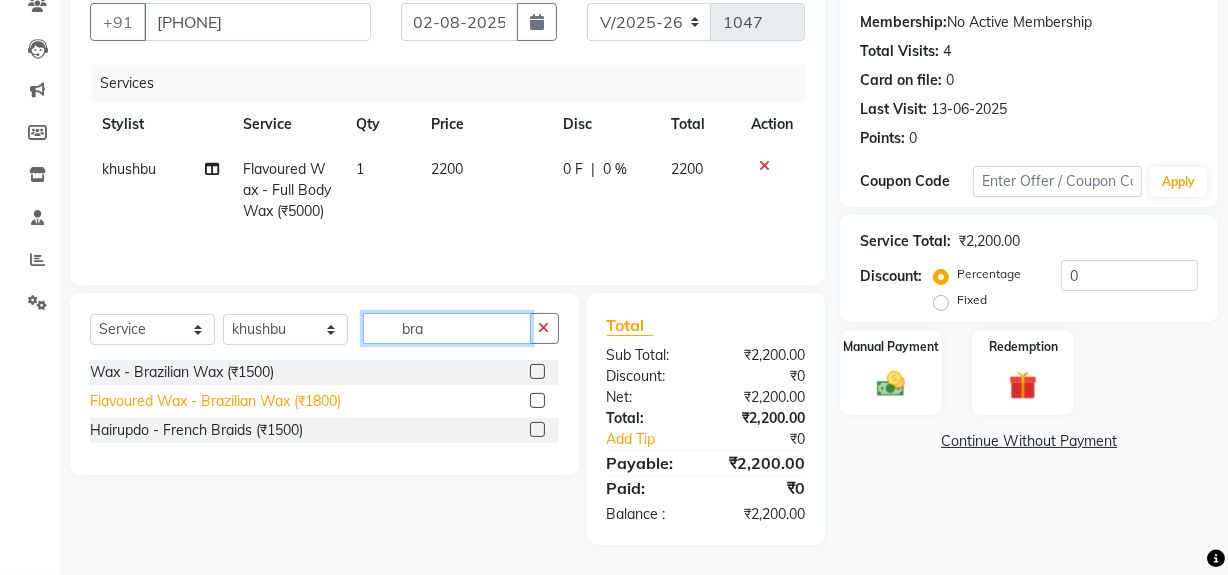 type on "bra" 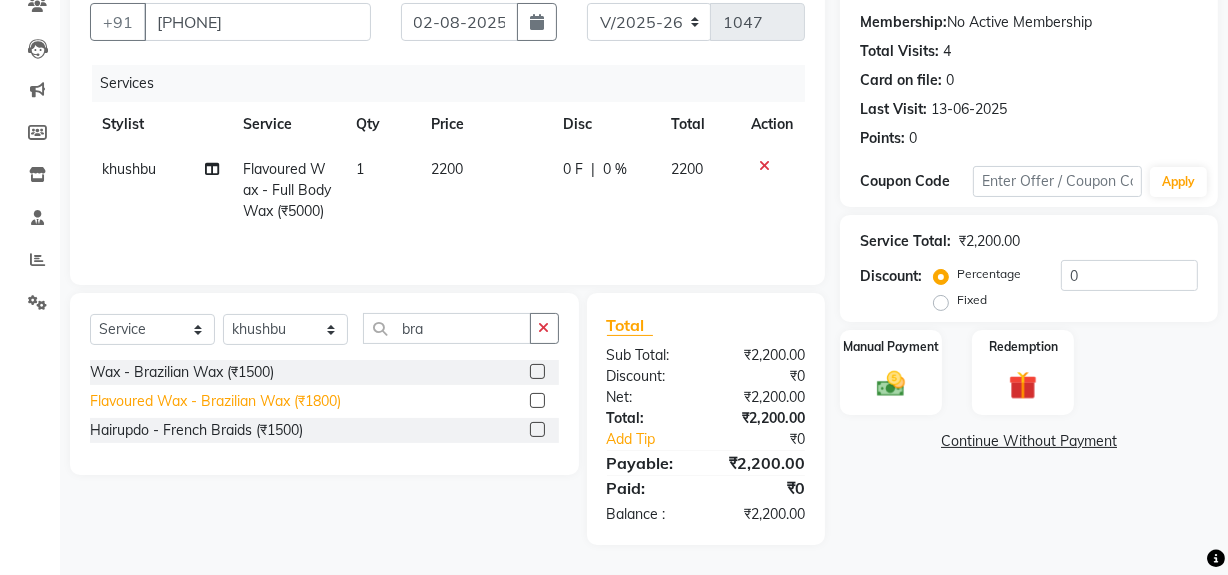 click on "Flavoured Wax - Brazilian Wax (₹1800)" 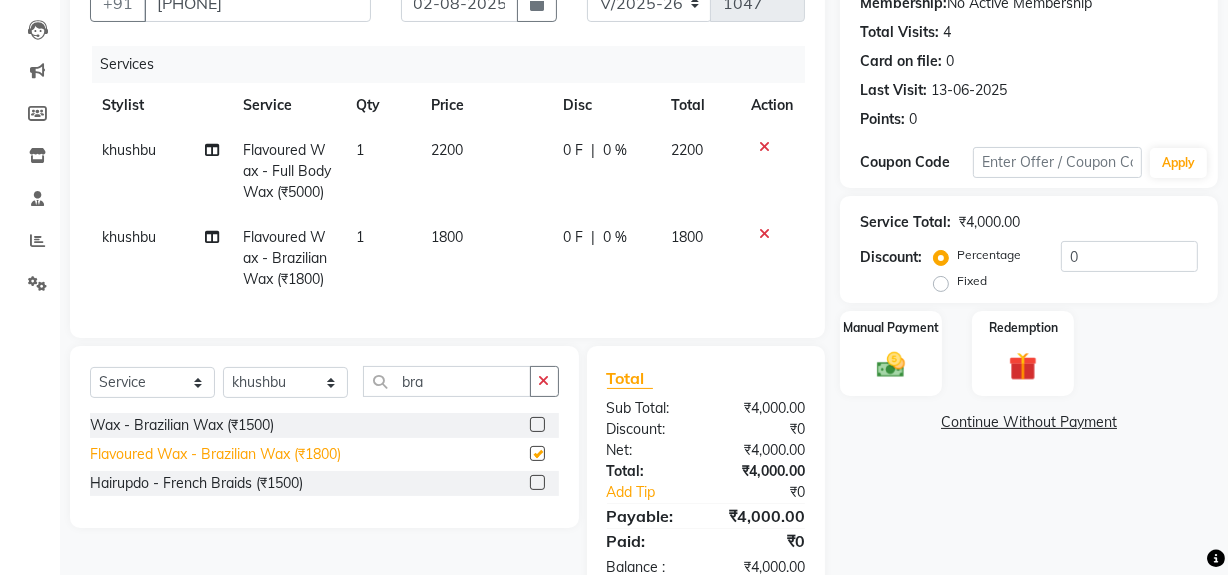 checkbox on "false" 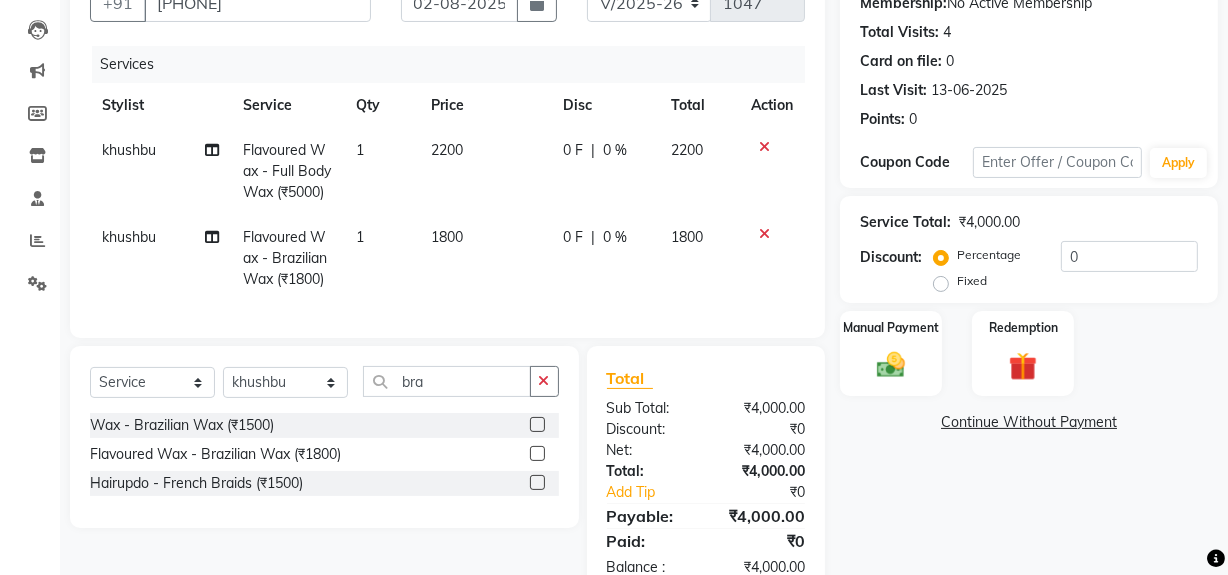 click on "1800" 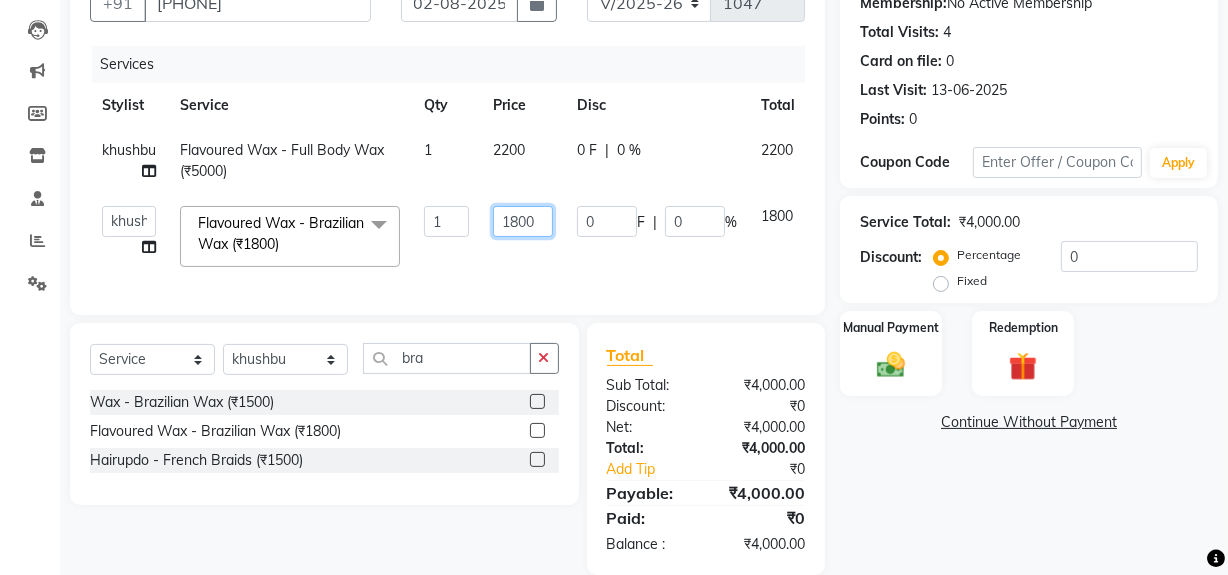 click on "1800" 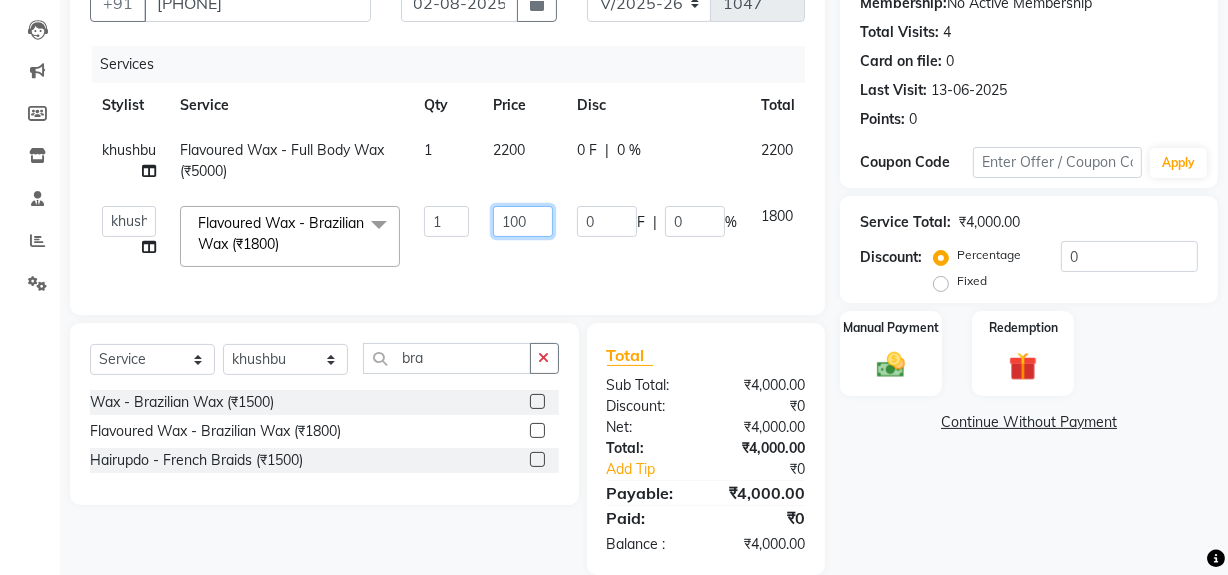 type on "1500" 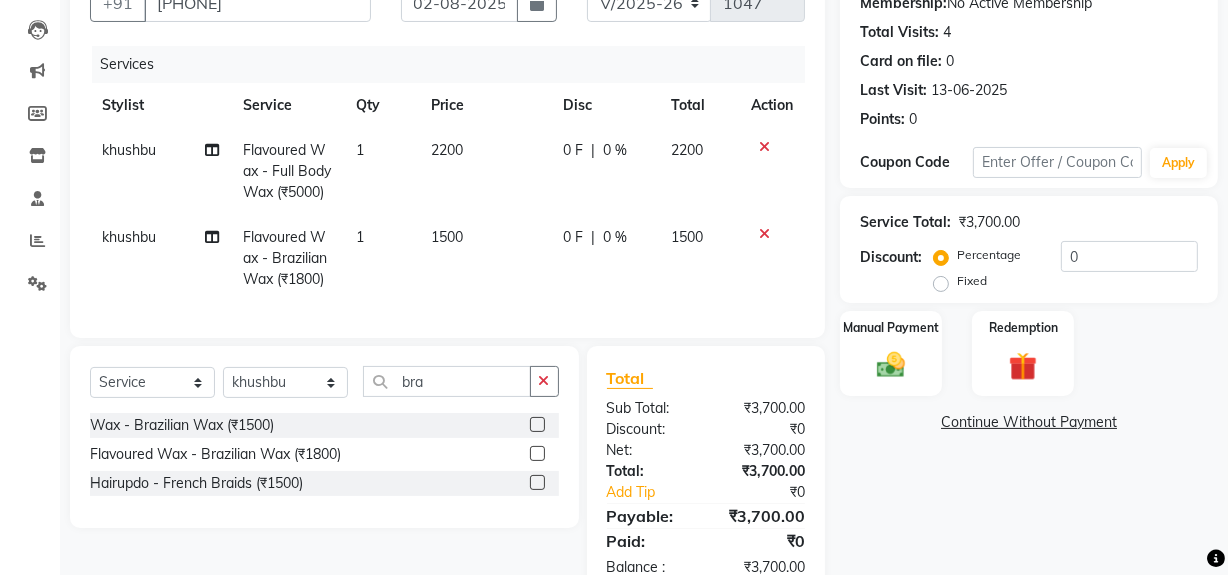 click on "[NAME] [SERVICE] - [SERVICE] ([CURRENCY]) 1 [NUMBER] 0 F | 0 % [NUMBER]" 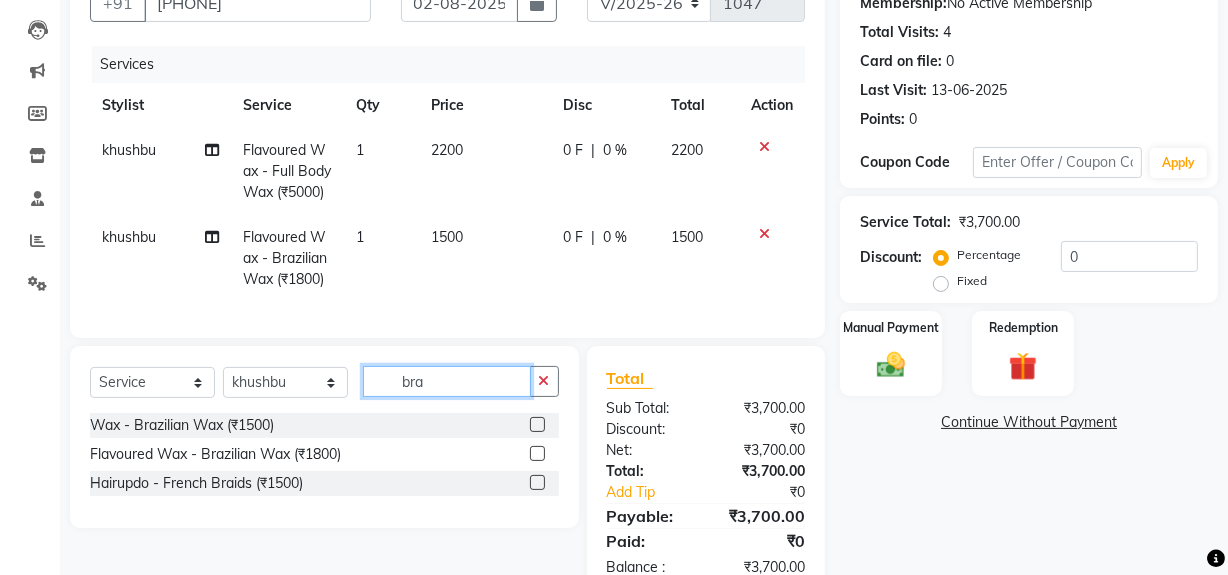 click on "bra" 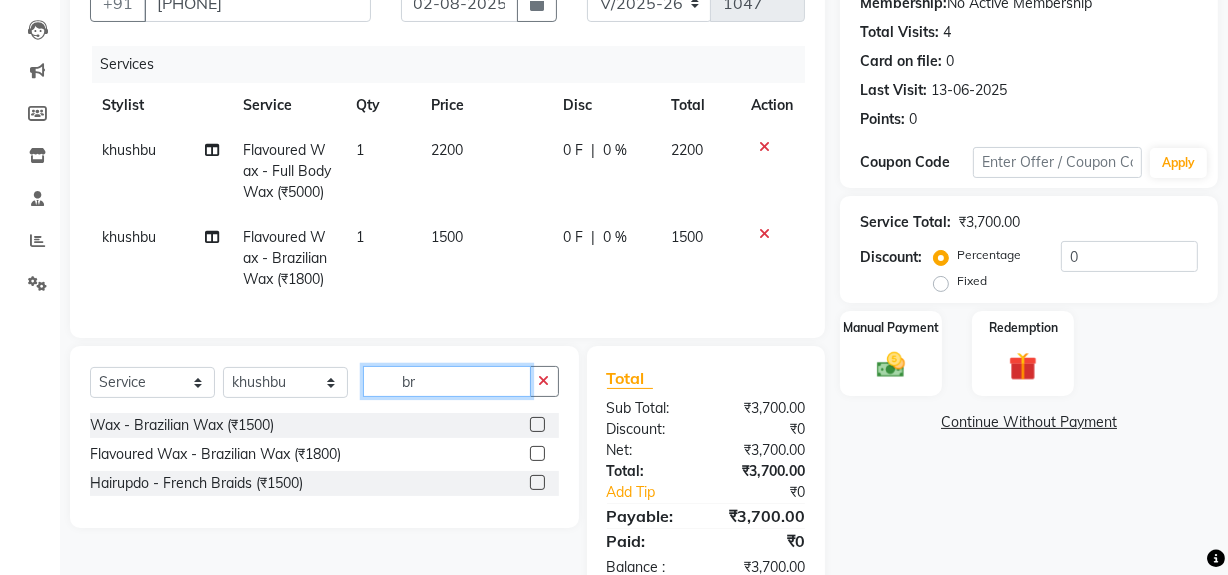 type on "b" 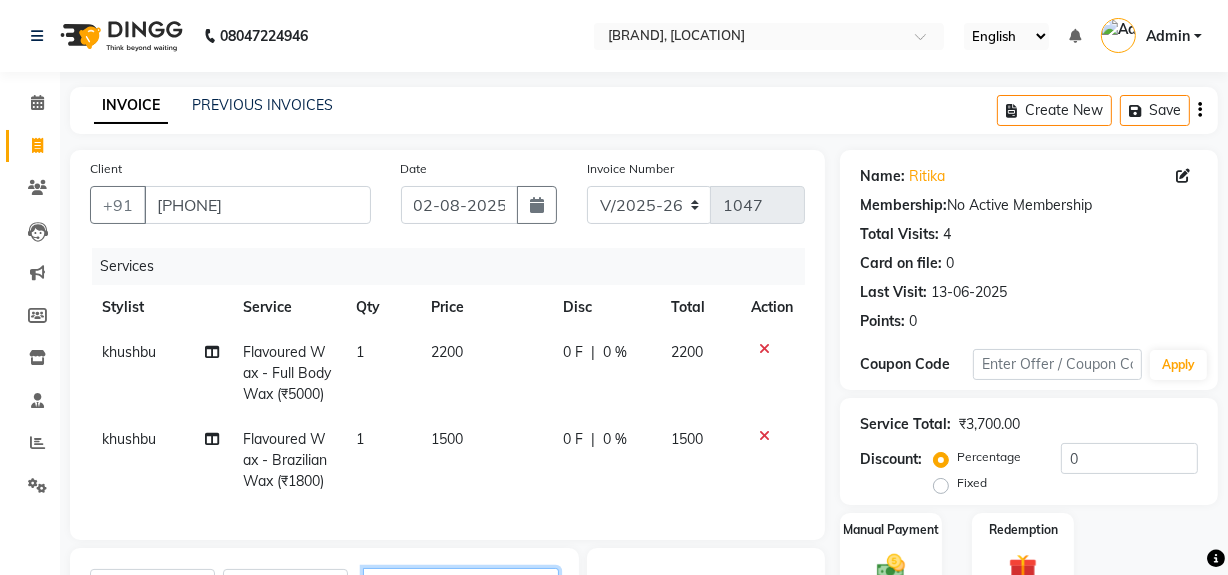 scroll, scrollTop: 332, scrollLeft: 0, axis: vertical 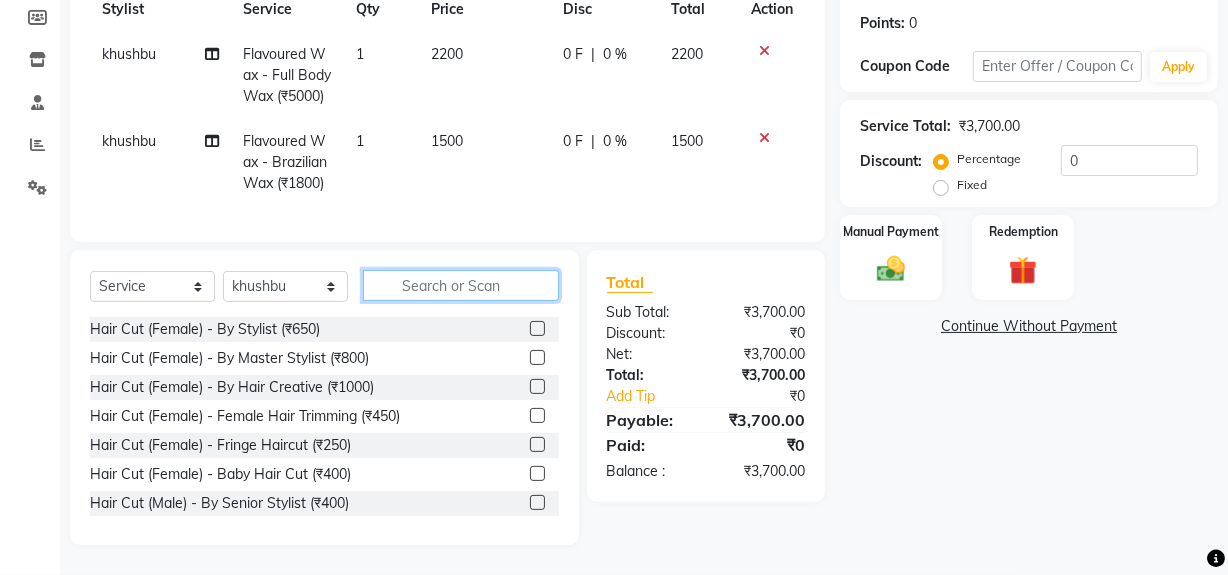 click 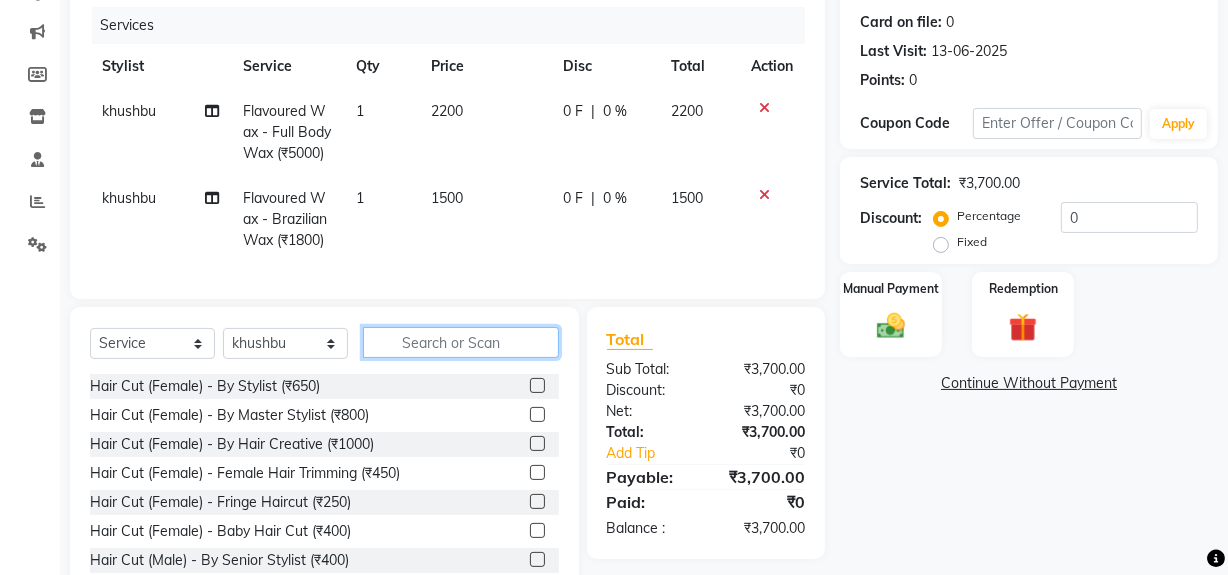 scroll, scrollTop: 332, scrollLeft: 0, axis: vertical 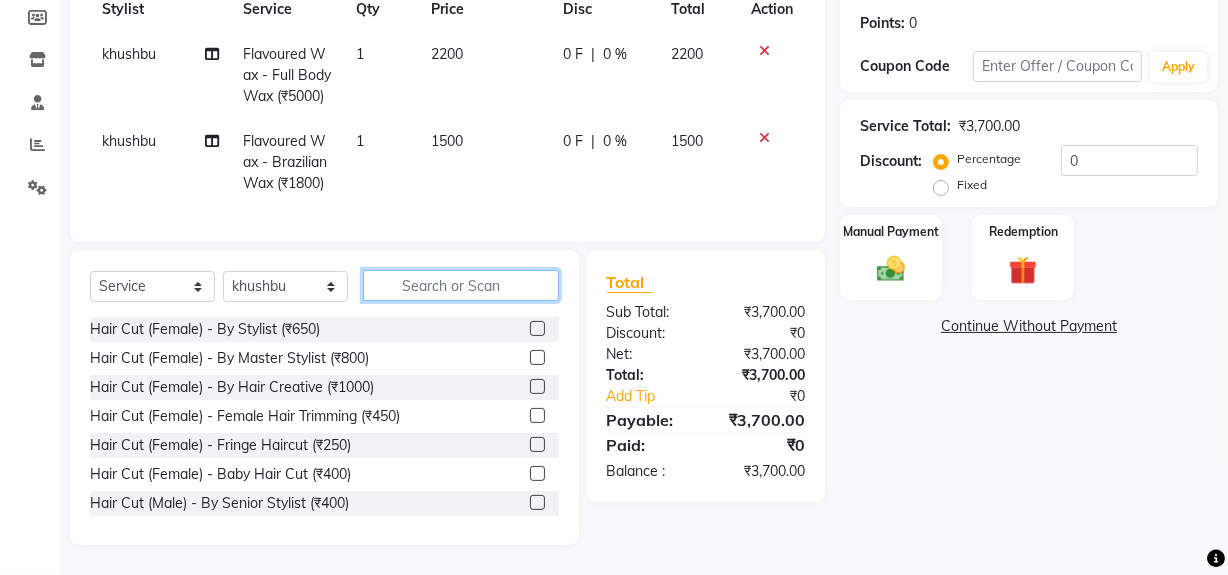 click 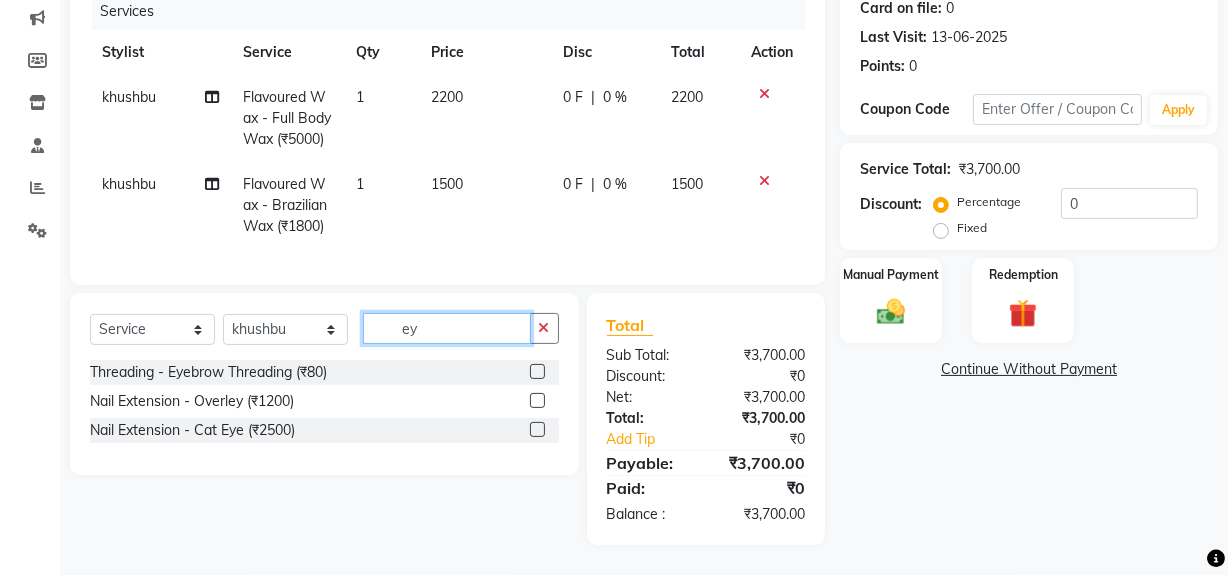 scroll, scrollTop: 289, scrollLeft: 0, axis: vertical 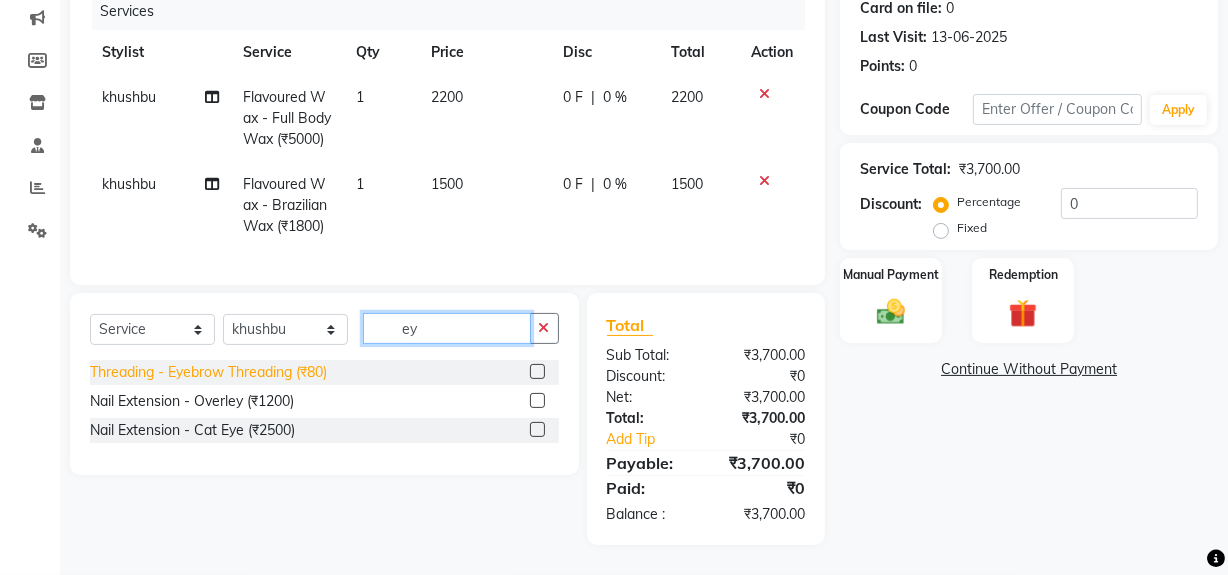 type on "ey" 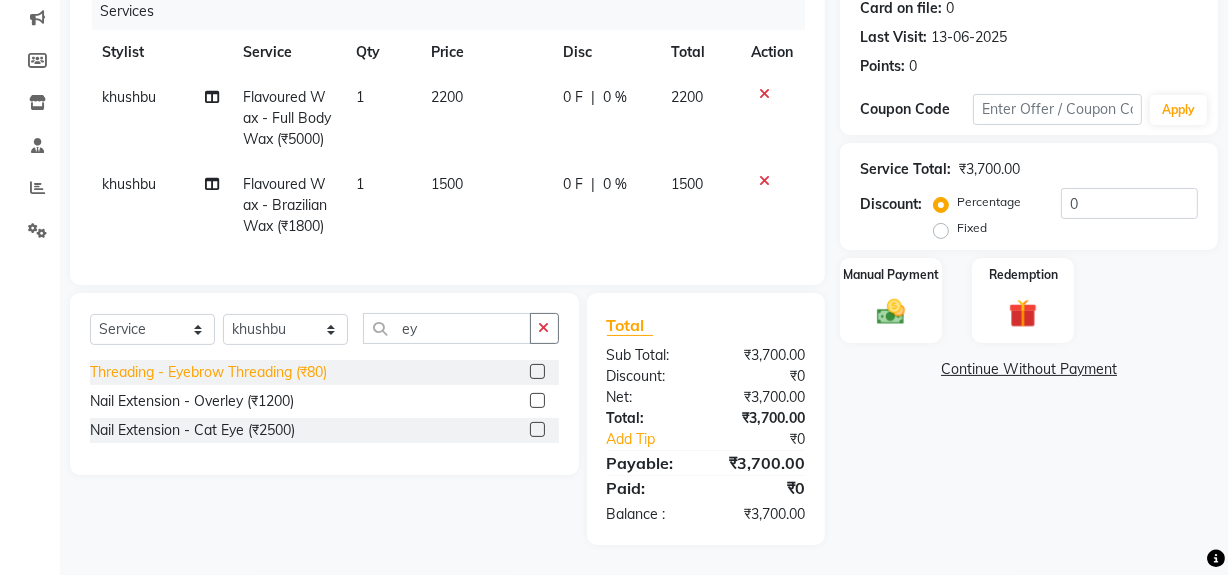 click on "Threading - Eyebrow Threading (₹80)" 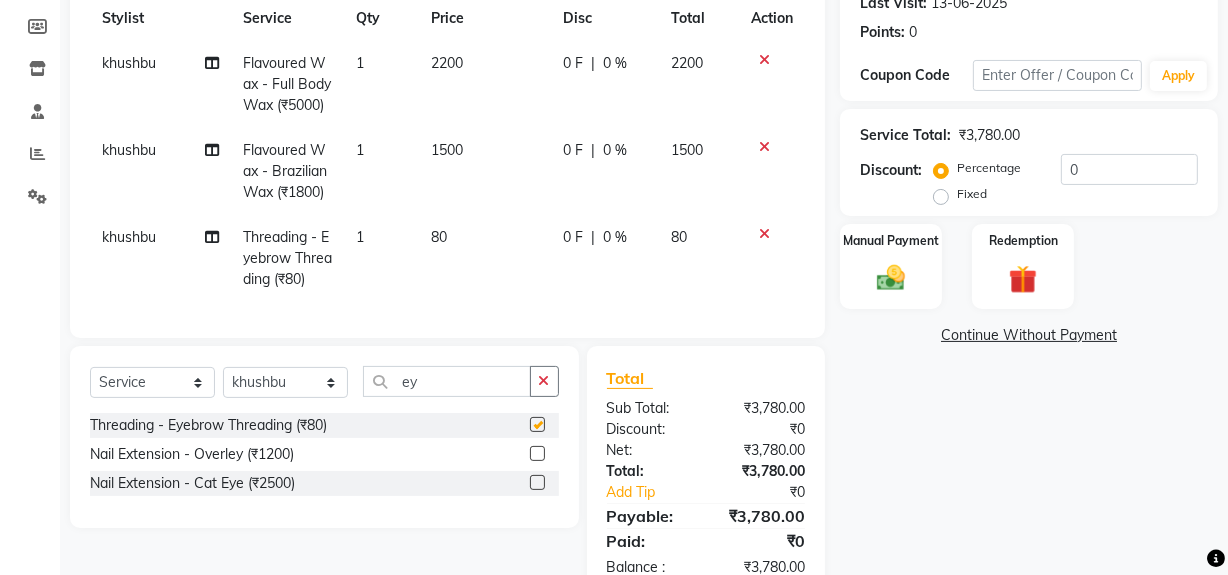 checkbox on "false" 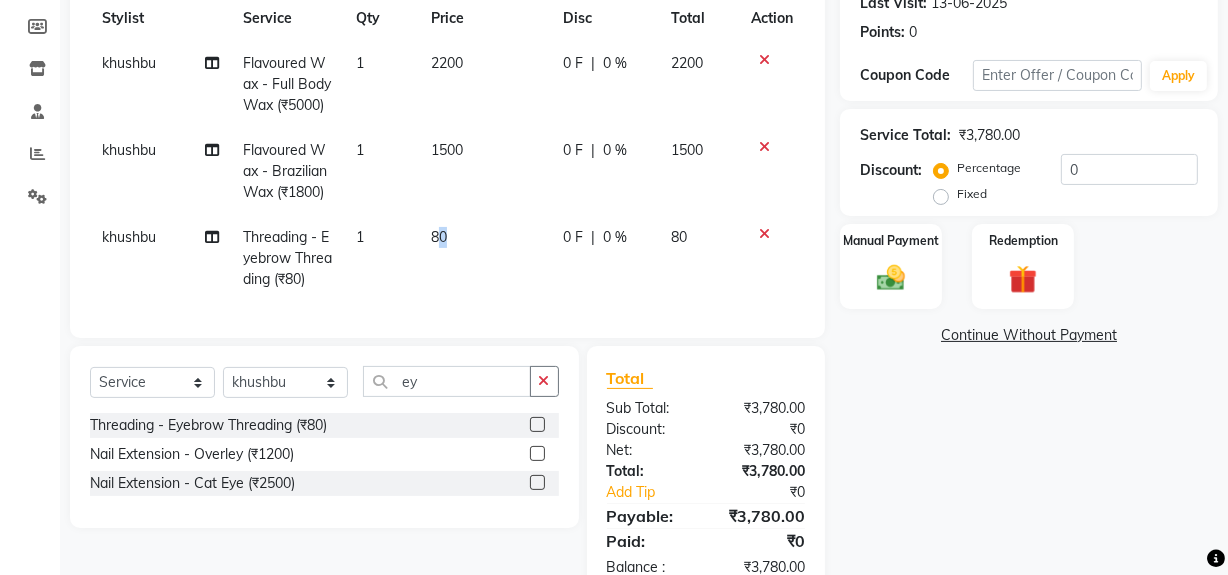 drag, startPoint x: 446, startPoint y: 240, endPoint x: 440, endPoint y: 249, distance: 10.816654 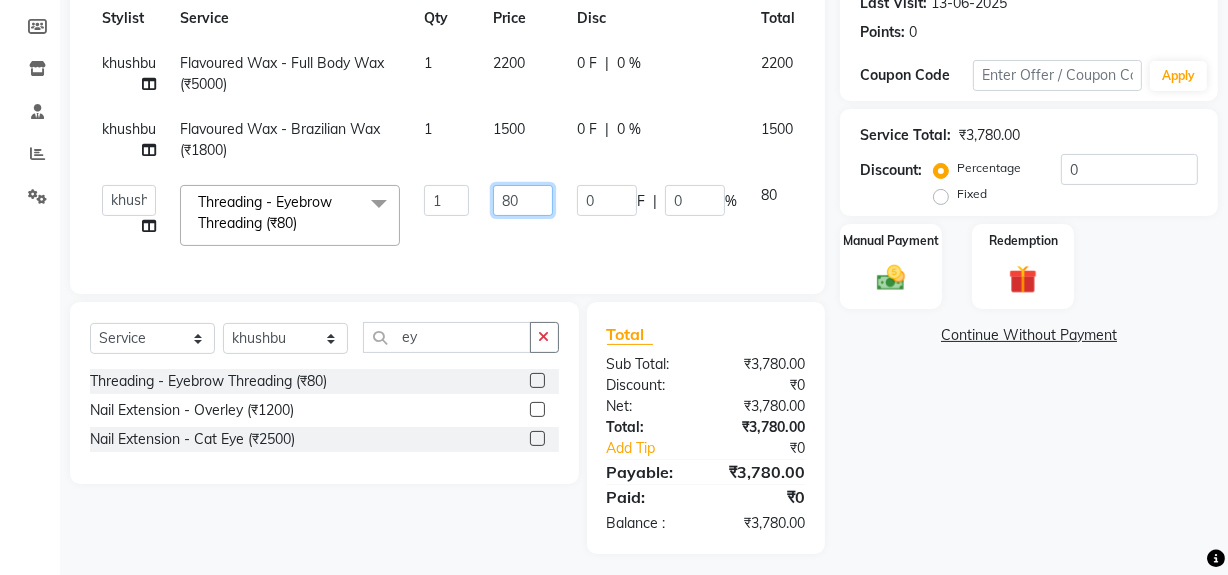 click on "80" 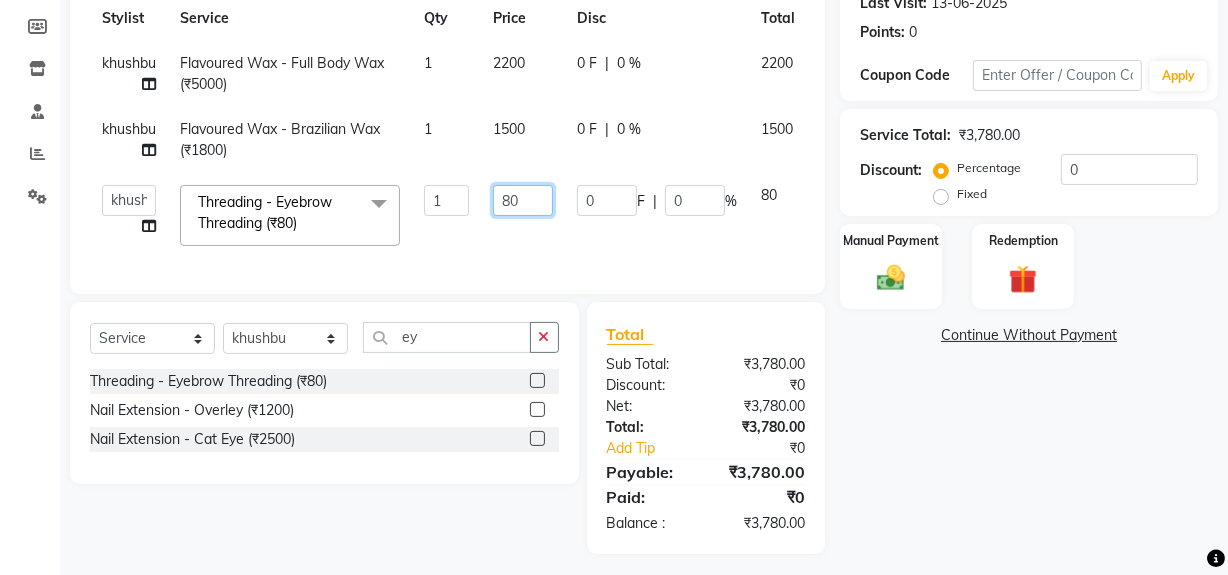 type on "8" 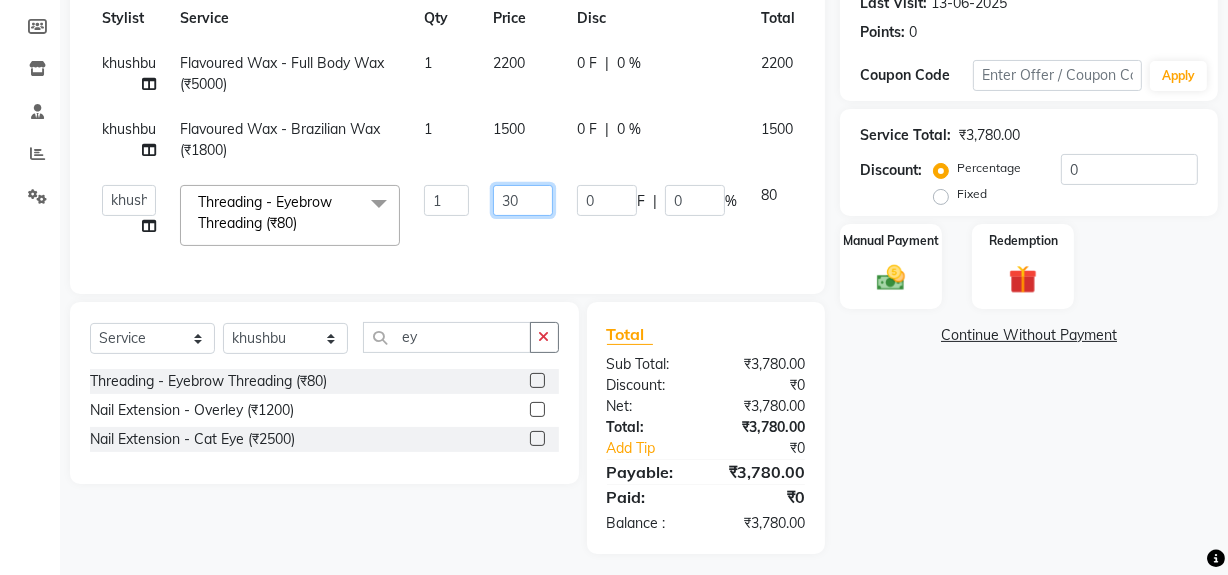type on "300" 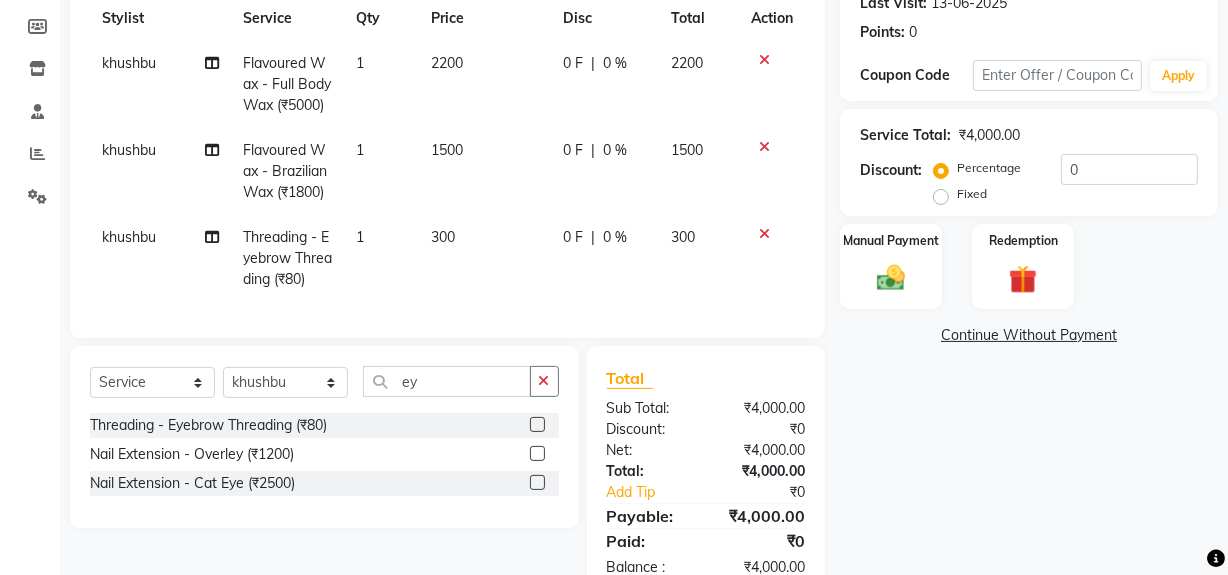 click on "Name: [FIRST]  Membership:  No Active Membership  Total Visits:  [NUMBER] Card on file:  [NUMBER] Last Visit:   [DATE] Points:   [NUMBER]  Coupon Code Apply Service Total:  [CURRENCY] [NUMBER]  Discount:  Percentage   Fixed  [NUMBER] Manual Payment Redemption  Continue Without Payment" 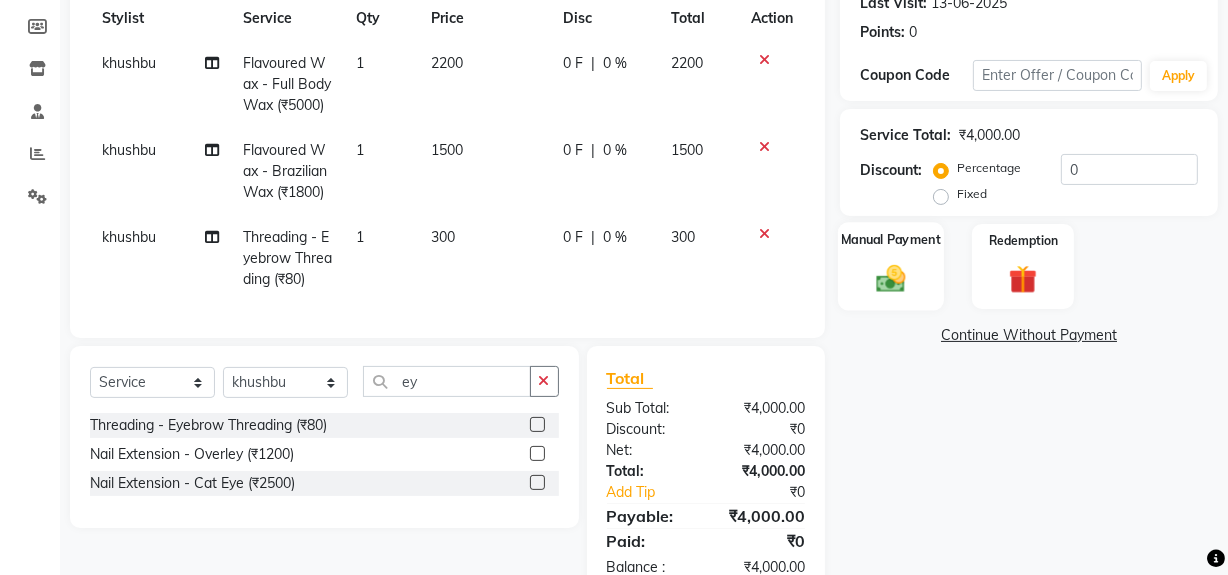 click 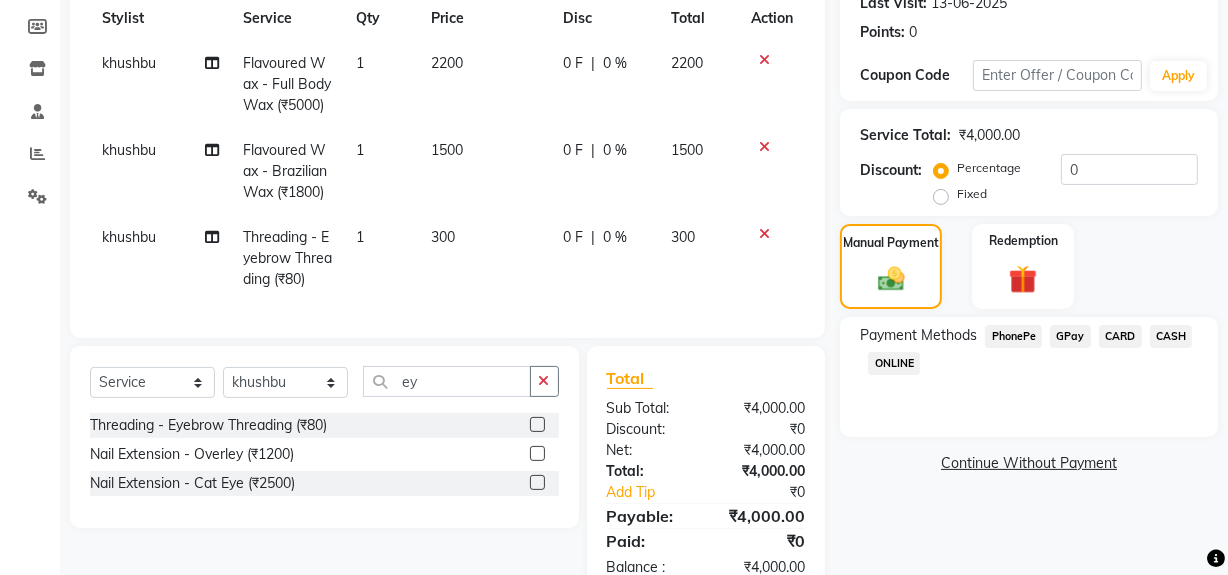 scroll, scrollTop: 376, scrollLeft: 0, axis: vertical 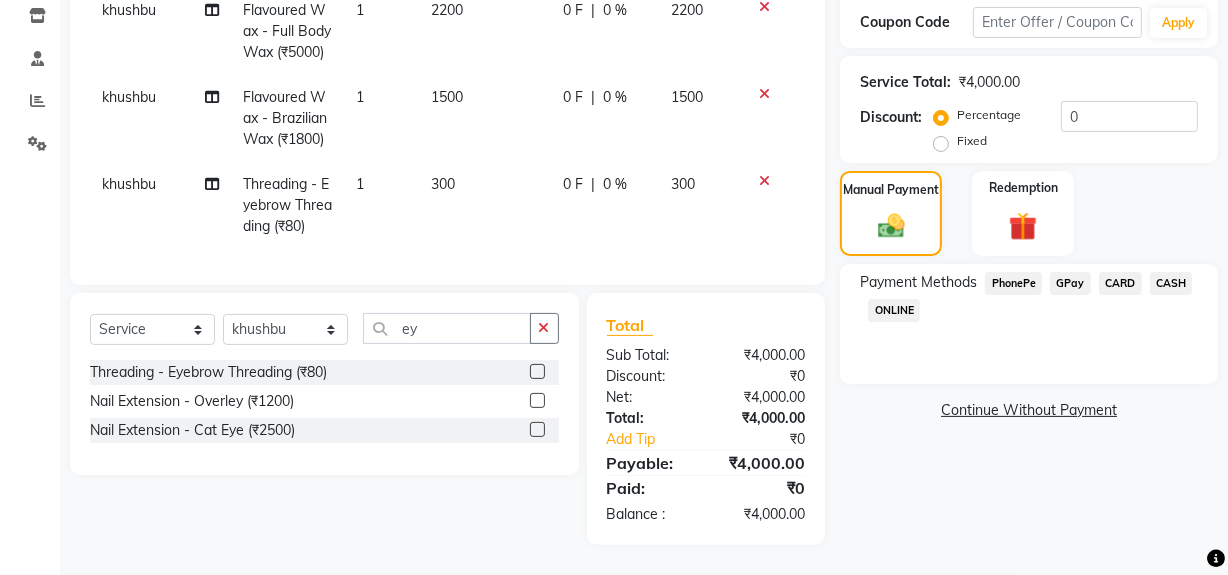 click on "GPay" 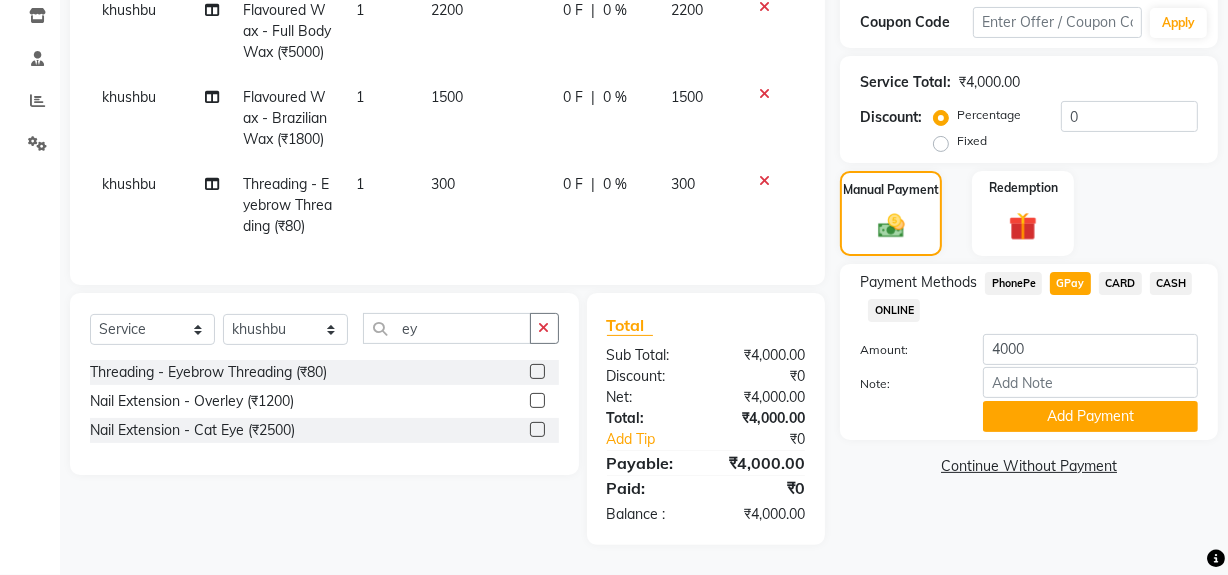 click on "CASH" 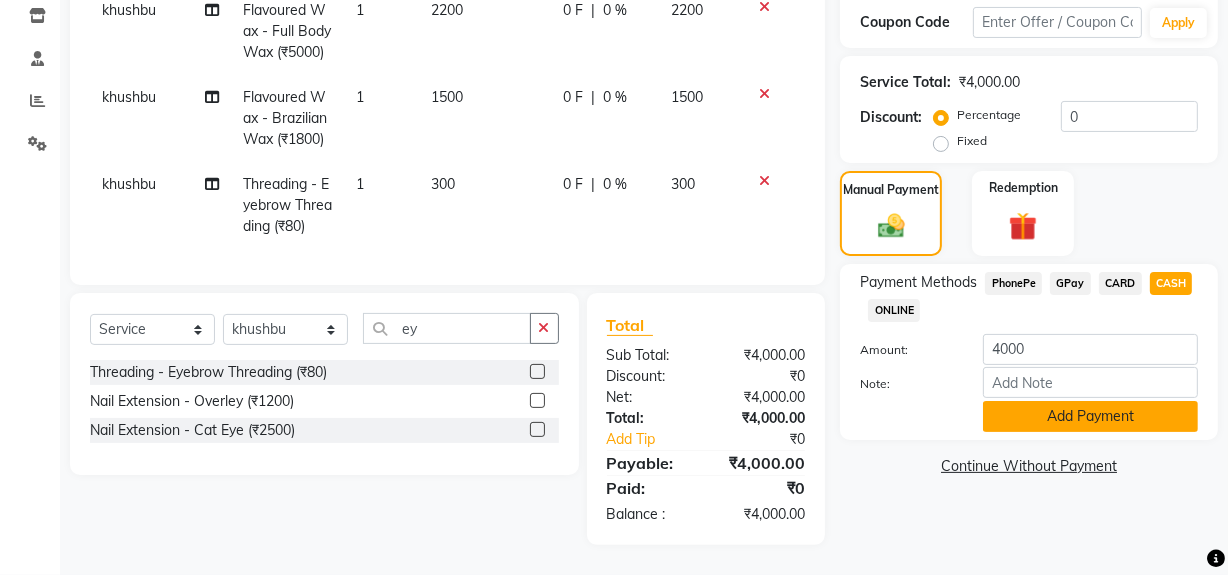 click on "Add Payment" 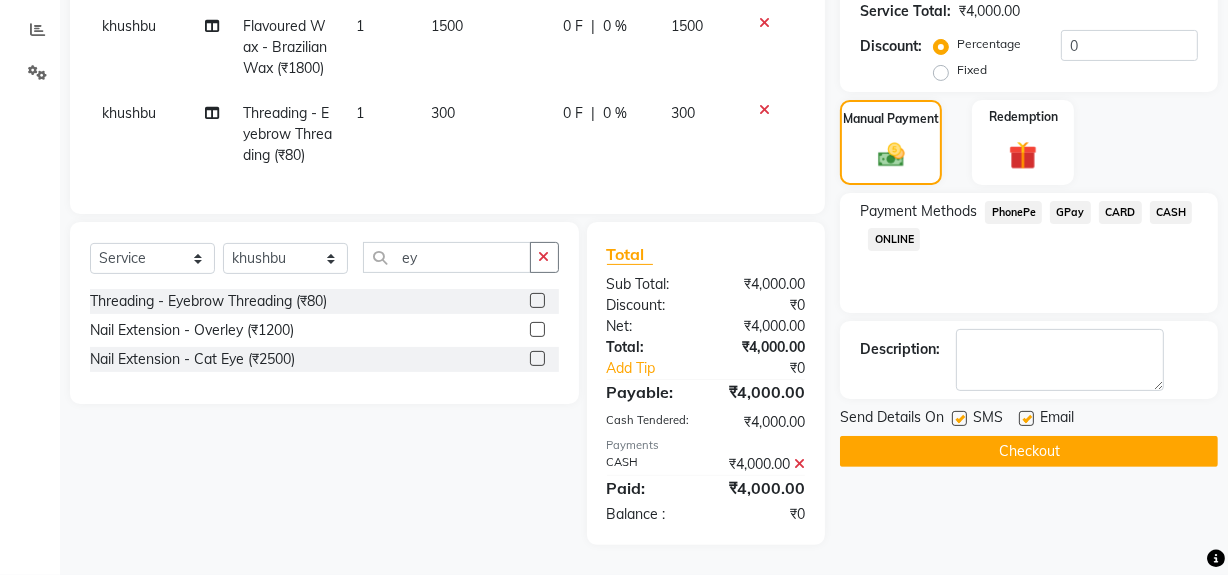 scroll, scrollTop: 447, scrollLeft: 0, axis: vertical 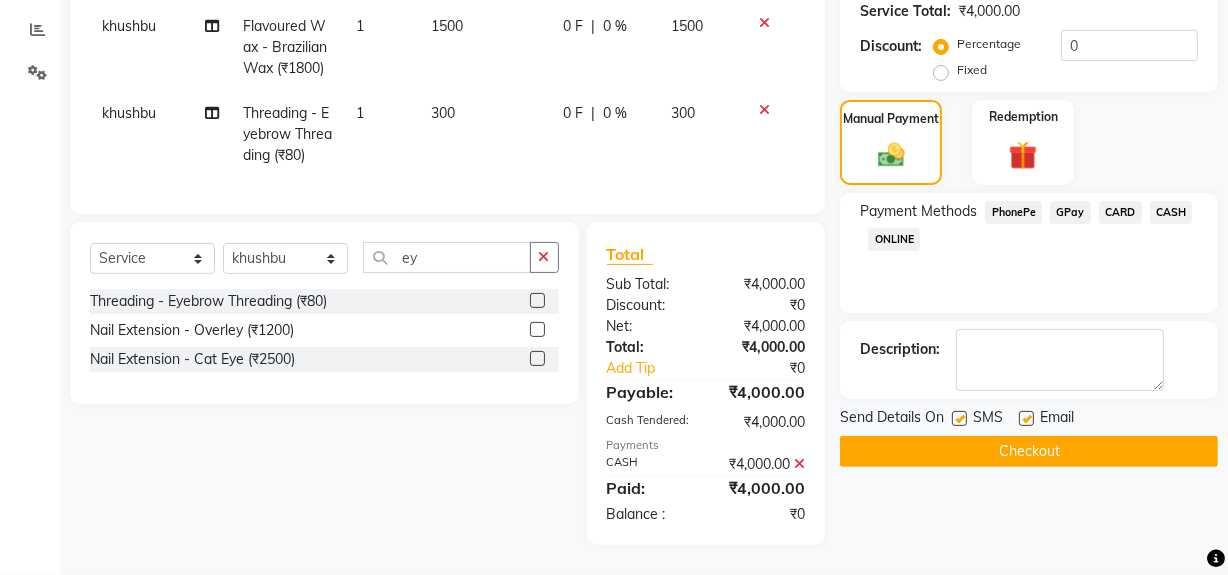 click 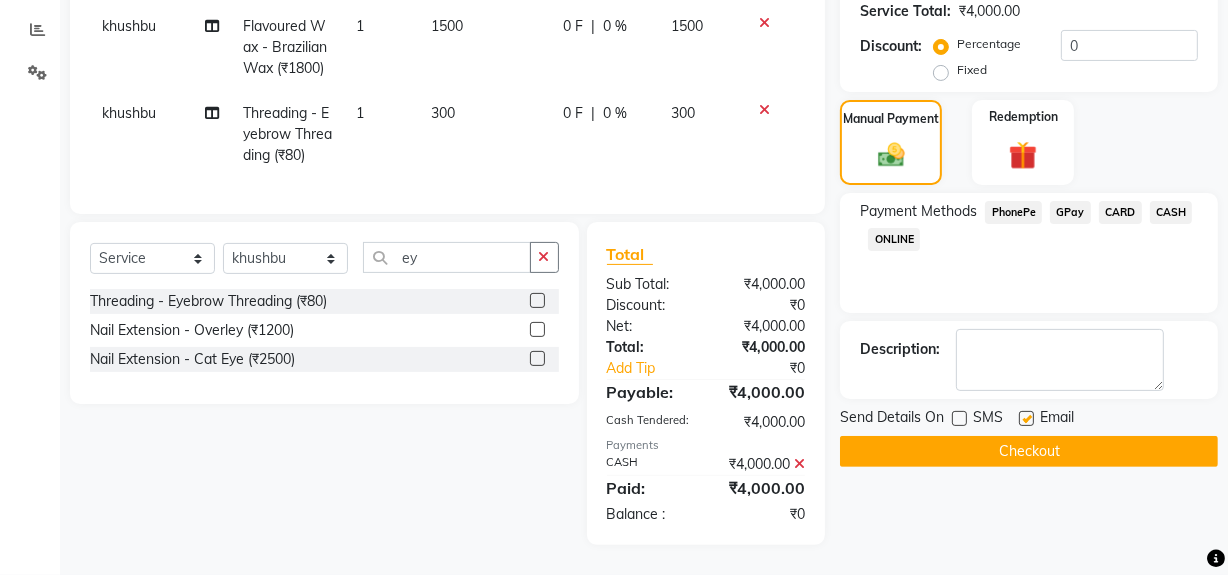 click on "Email" 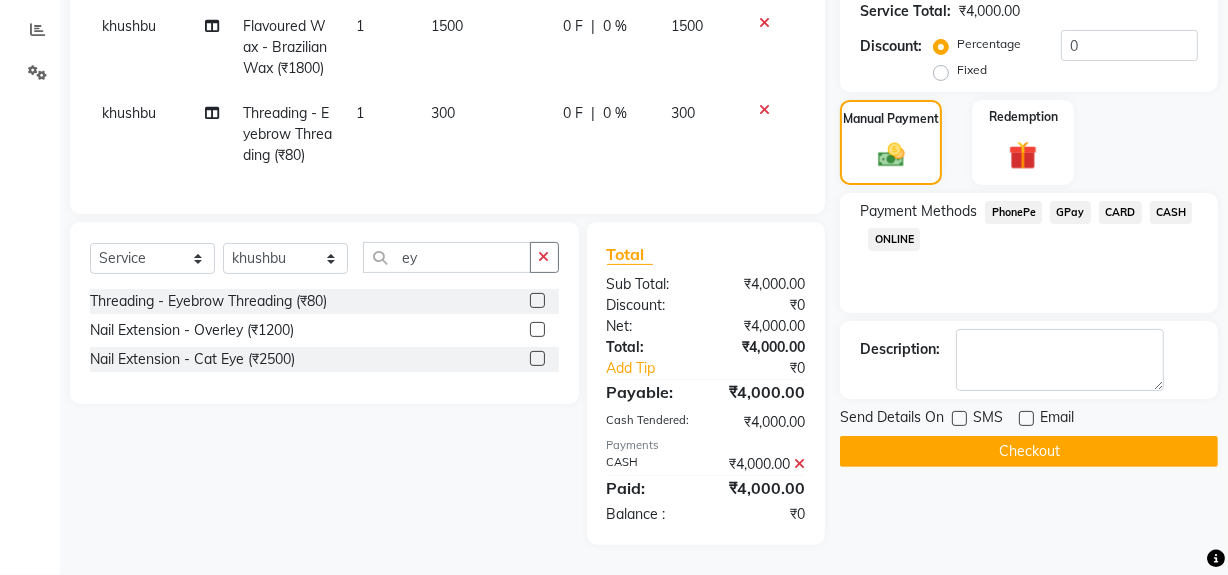 click on "Checkout" 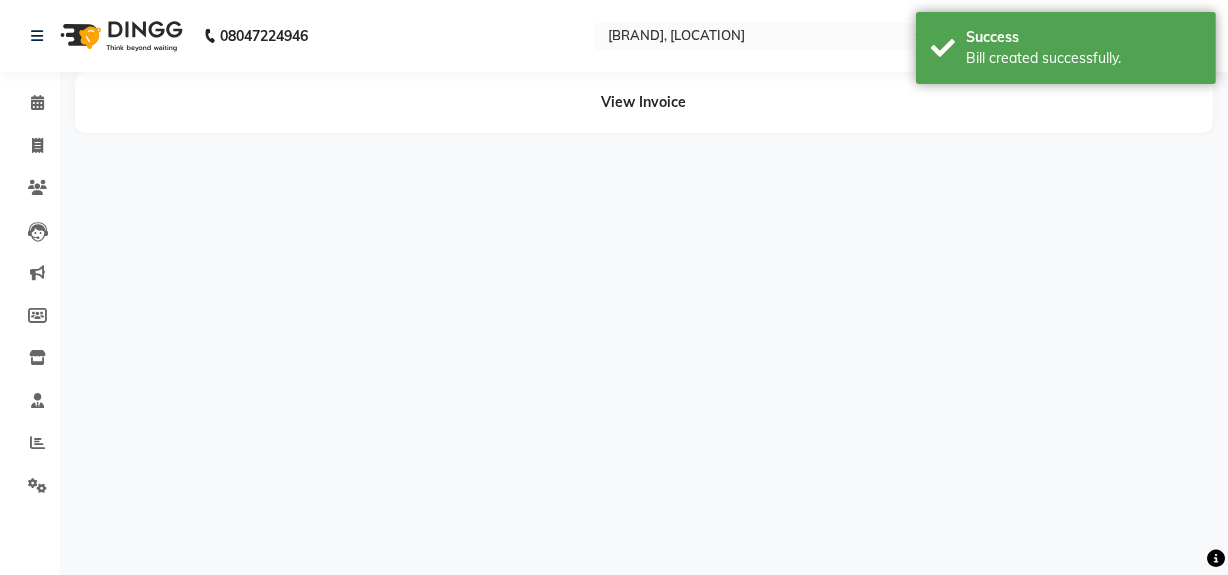 scroll, scrollTop: 0, scrollLeft: 0, axis: both 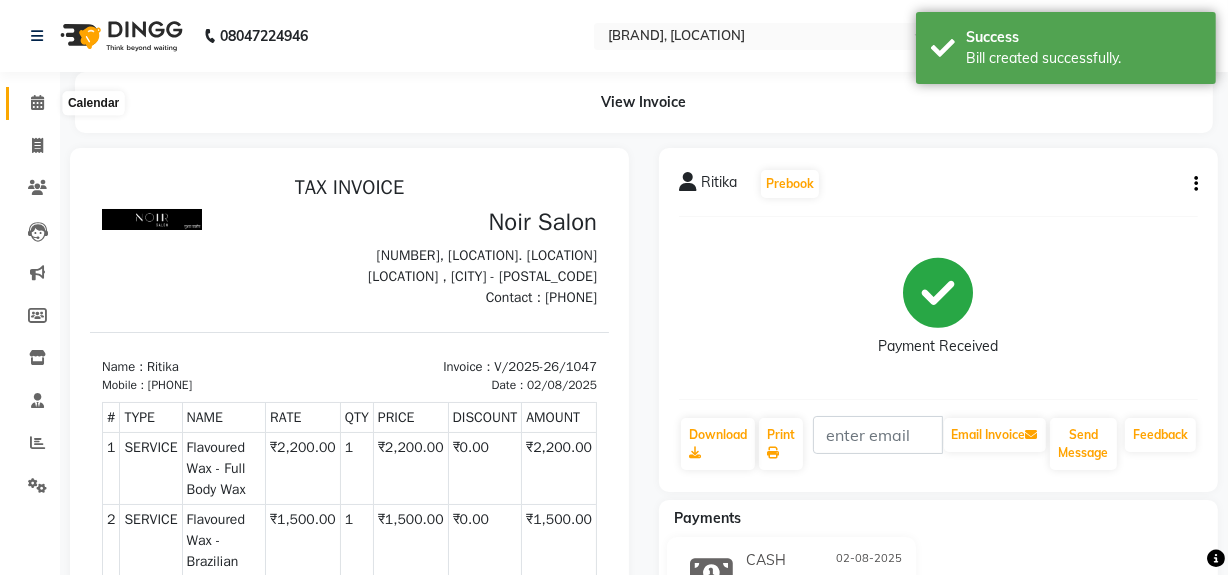 click 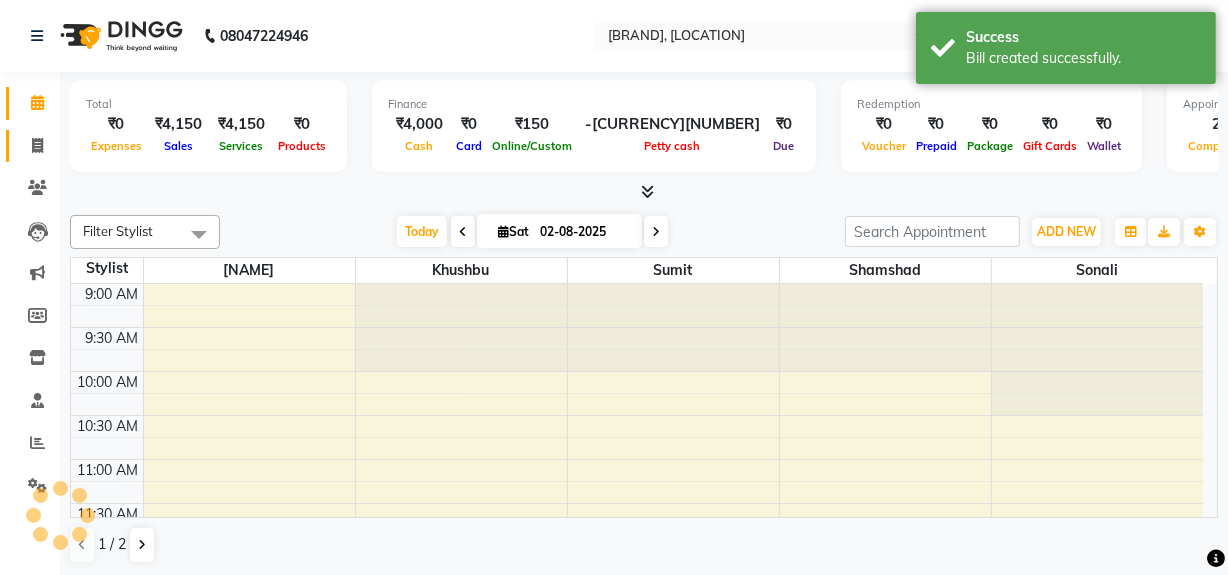 scroll, scrollTop: 0, scrollLeft: 0, axis: both 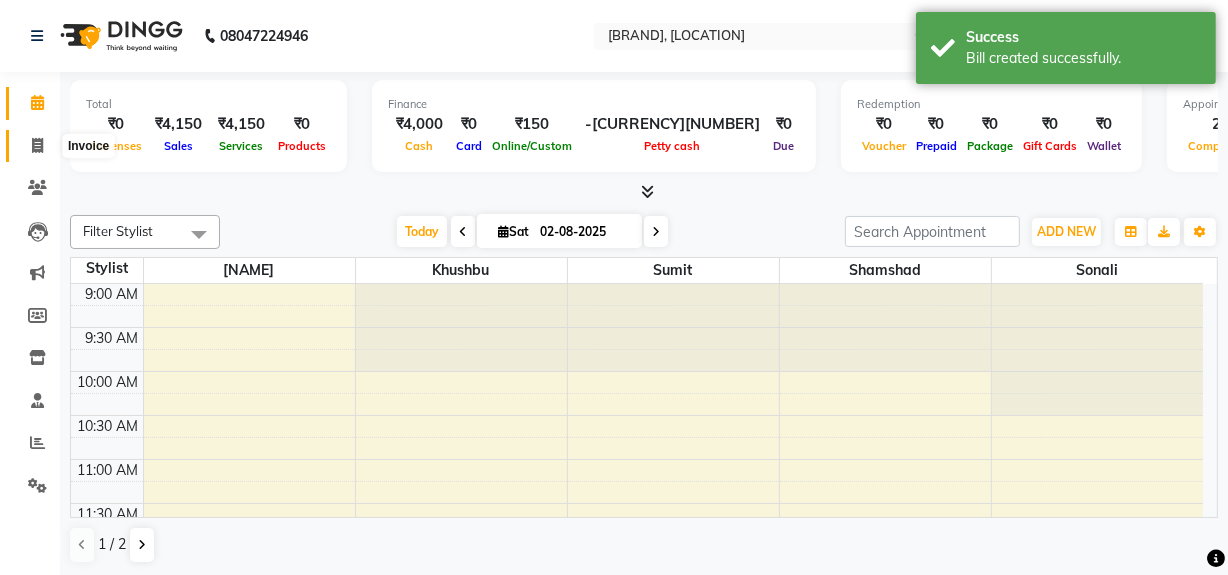 click 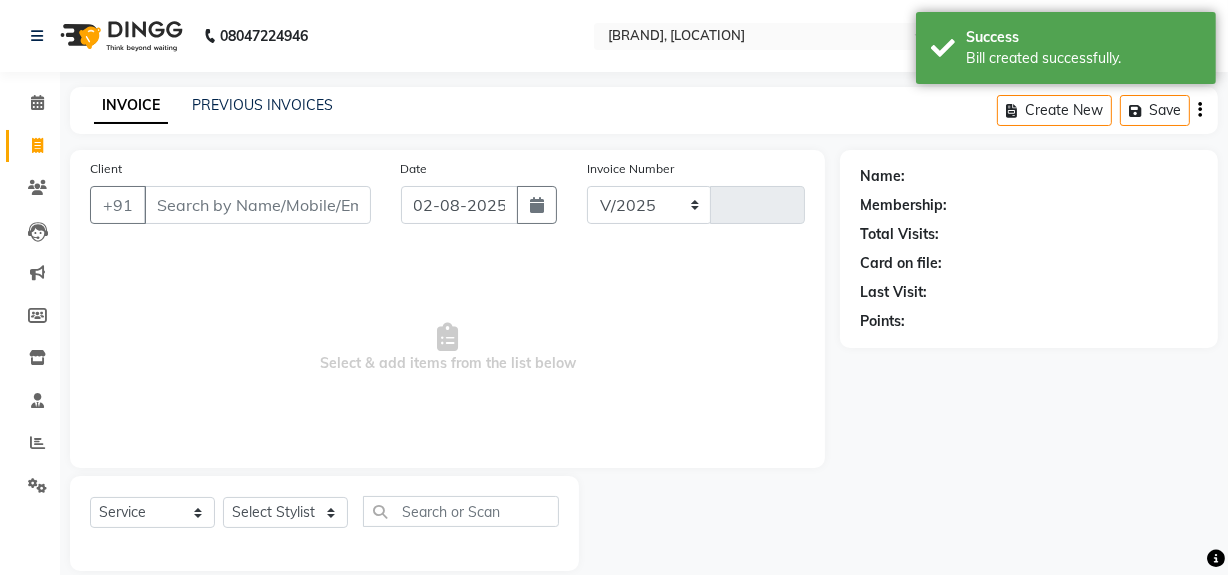 select on "5495" 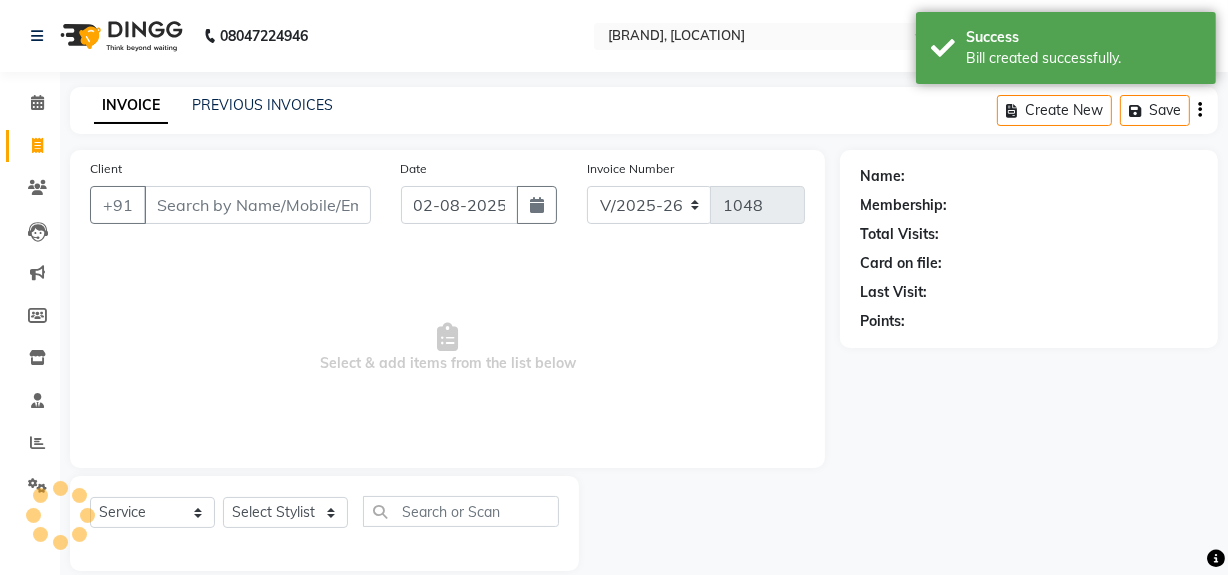 click on "Client" at bounding box center (257, 205) 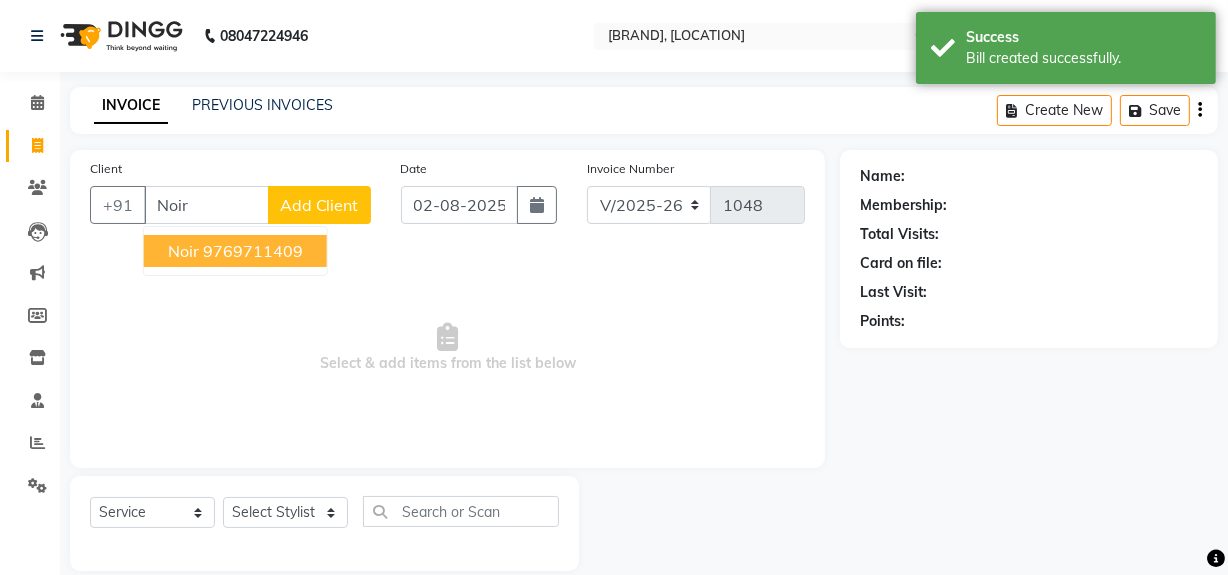 click on "9769711409" at bounding box center [253, 251] 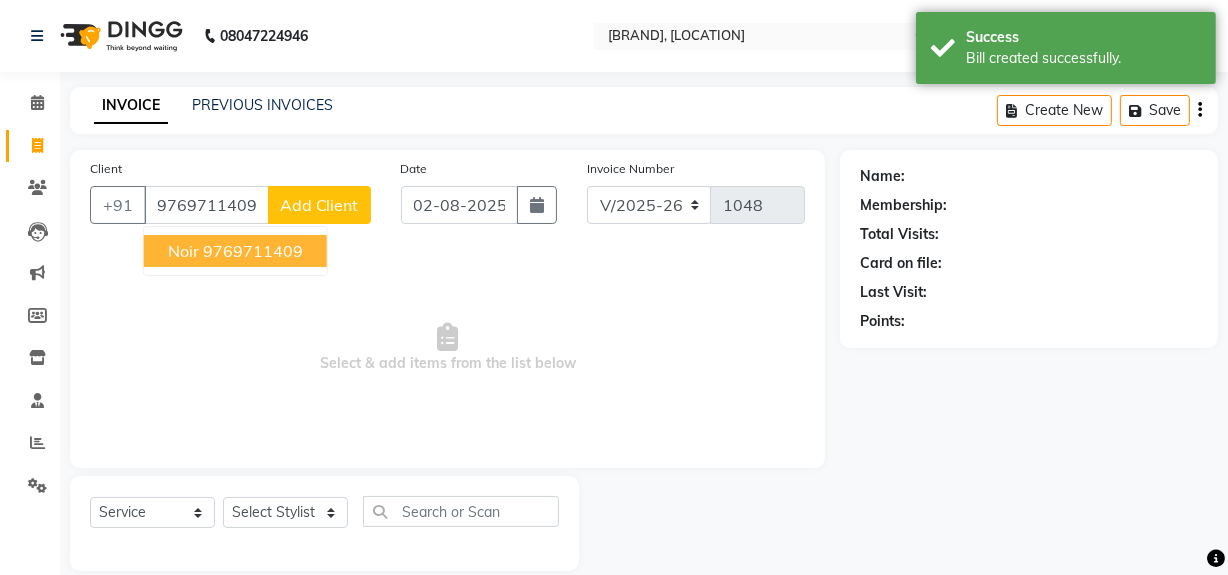 type on "9769711409" 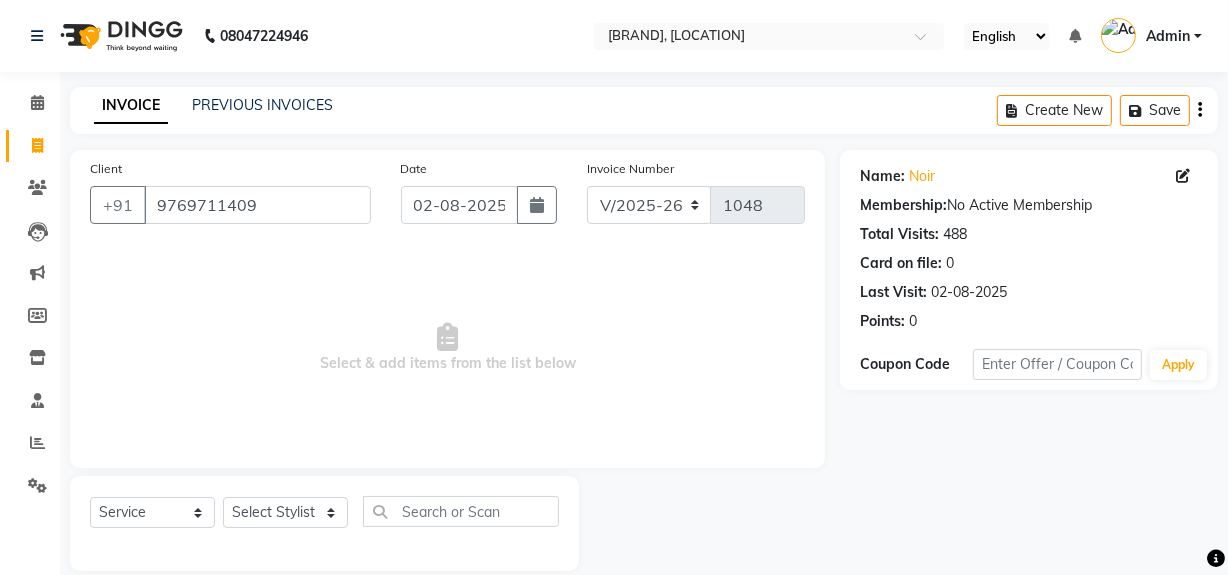 scroll, scrollTop: 26, scrollLeft: 0, axis: vertical 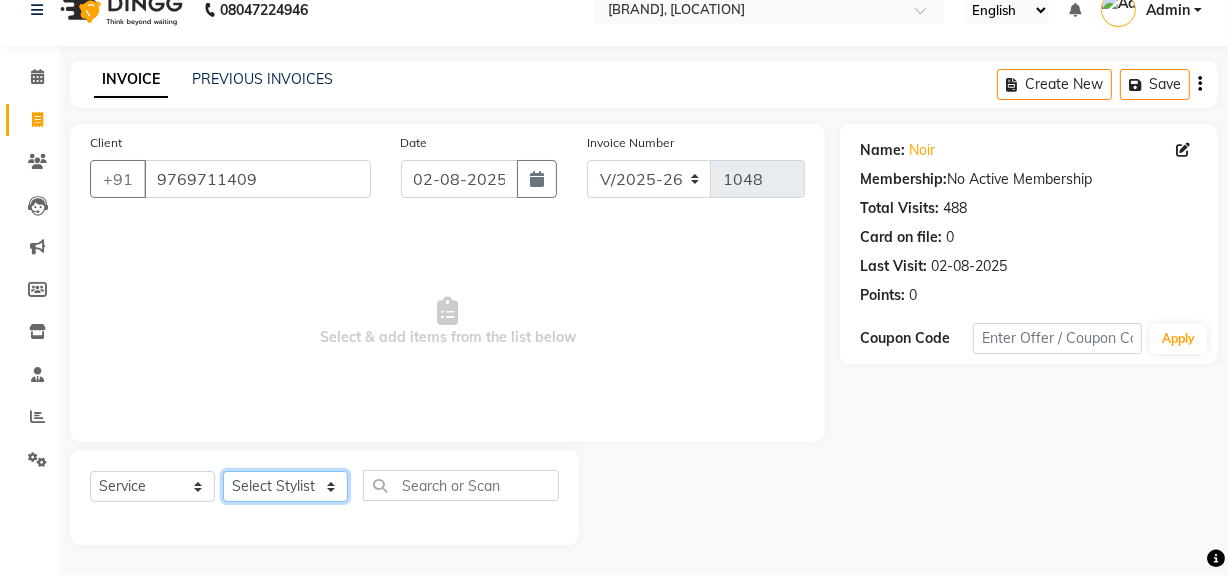 click on "Select Stylist [NAME] [NAME] [BRAND] (Login) [NAME] [NAME]  [NAME]  [NAME]  [NAME]" 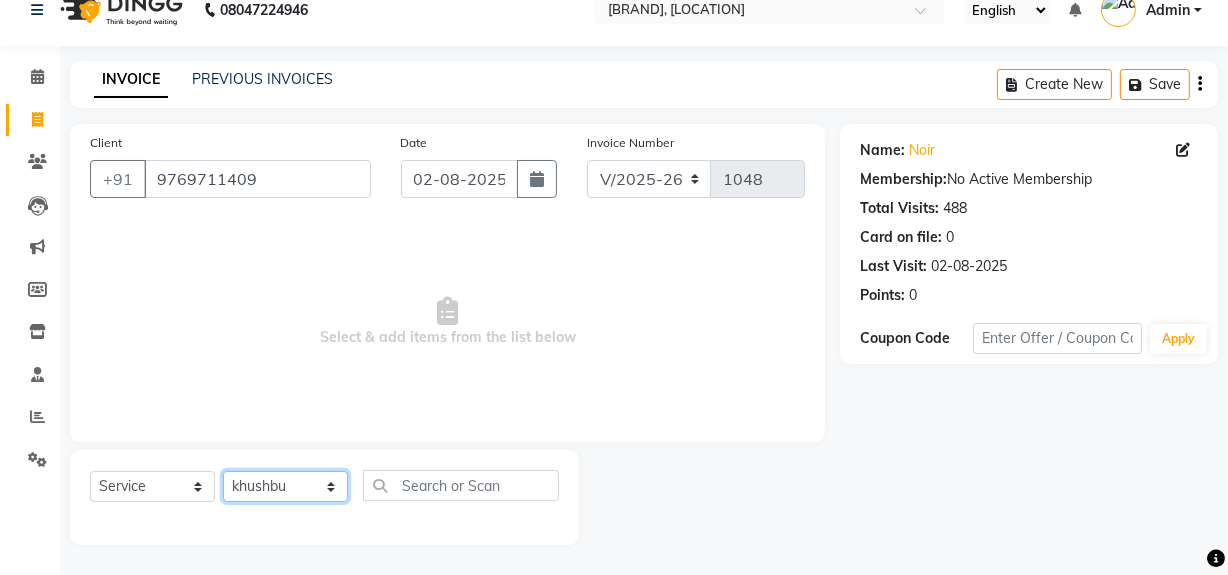 click on "Select Stylist [NAME] [NAME] [BRAND] (Login) [NAME] [NAME]  [NAME]  [NAME]  [NAME]" 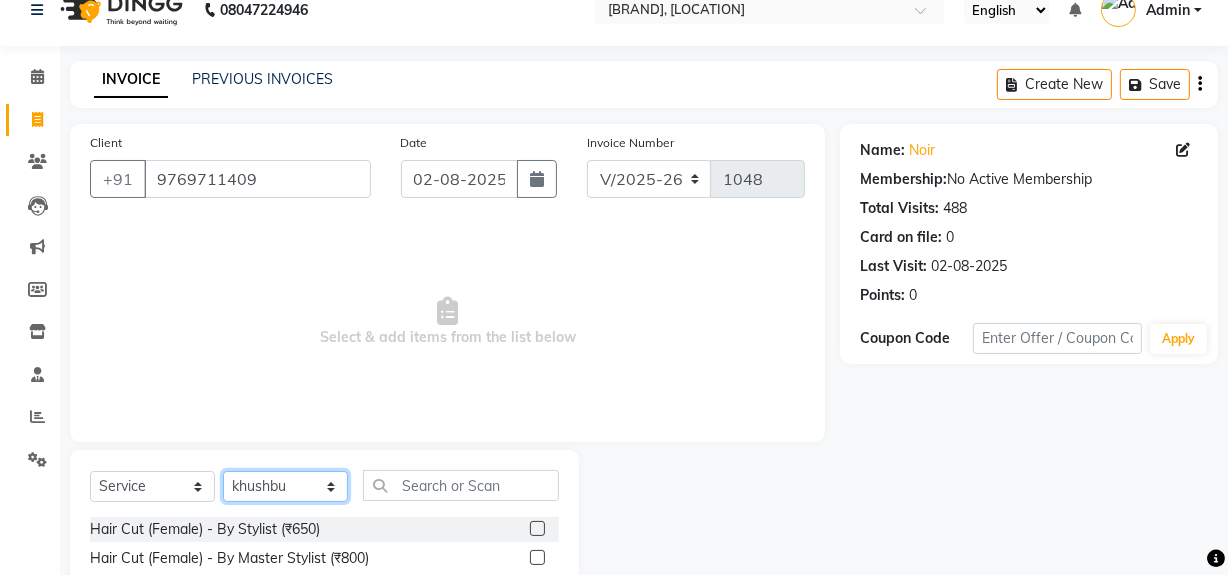 scroll, scrollTop: 208, scrollLeft: 0, axis: vertical 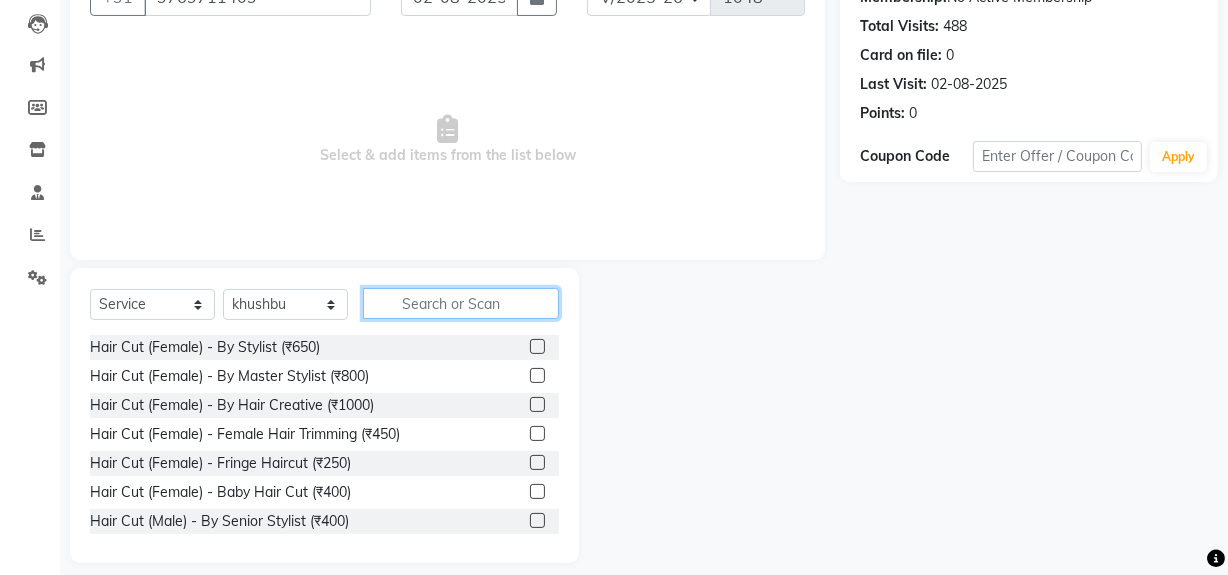 click 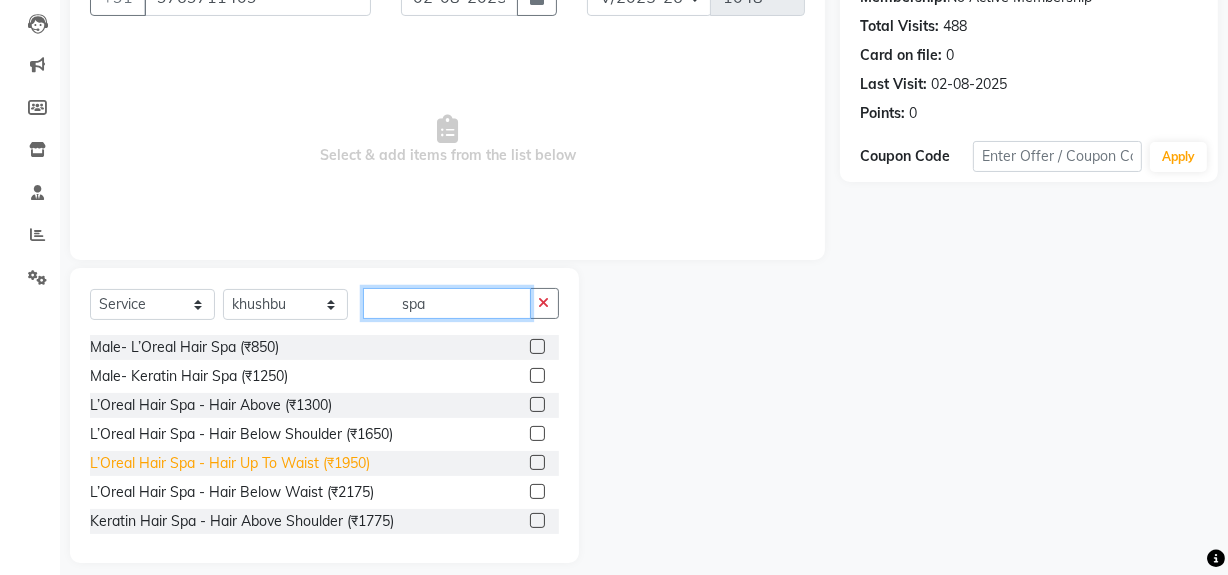 type on "spa" 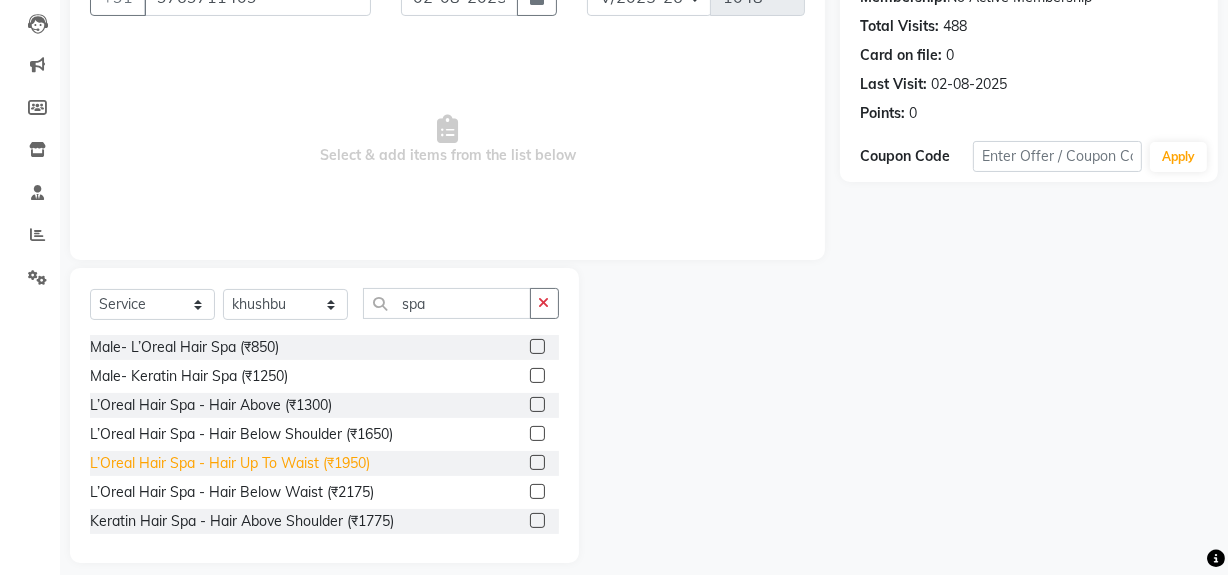 click on "L’Oreal Hair Spa - Hair Up To Waist (₹1950)" 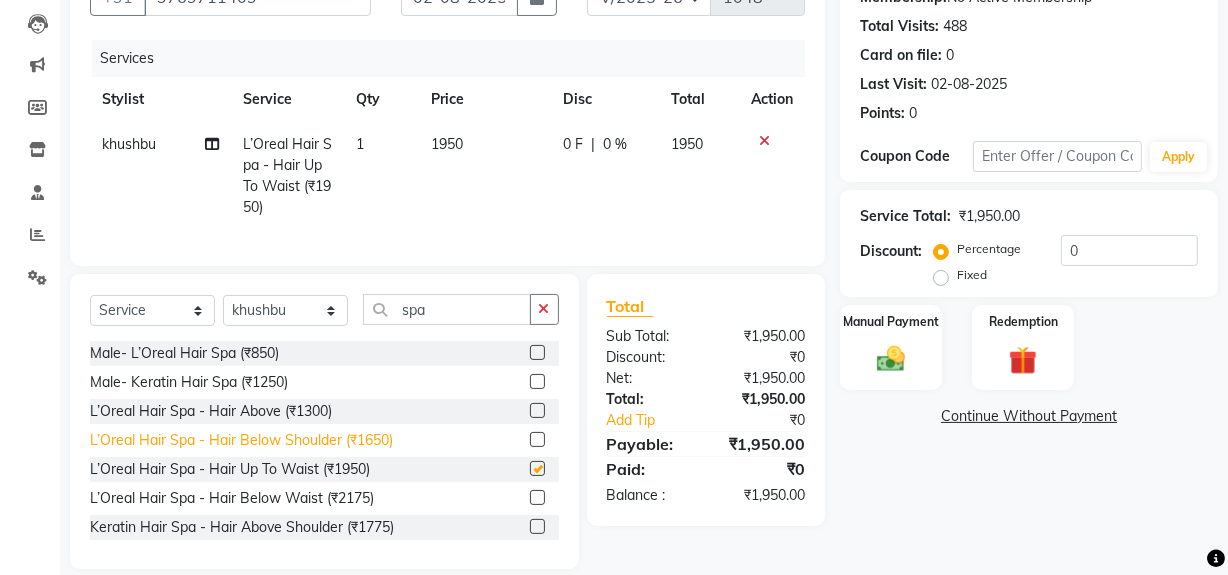 checkbox on "false" 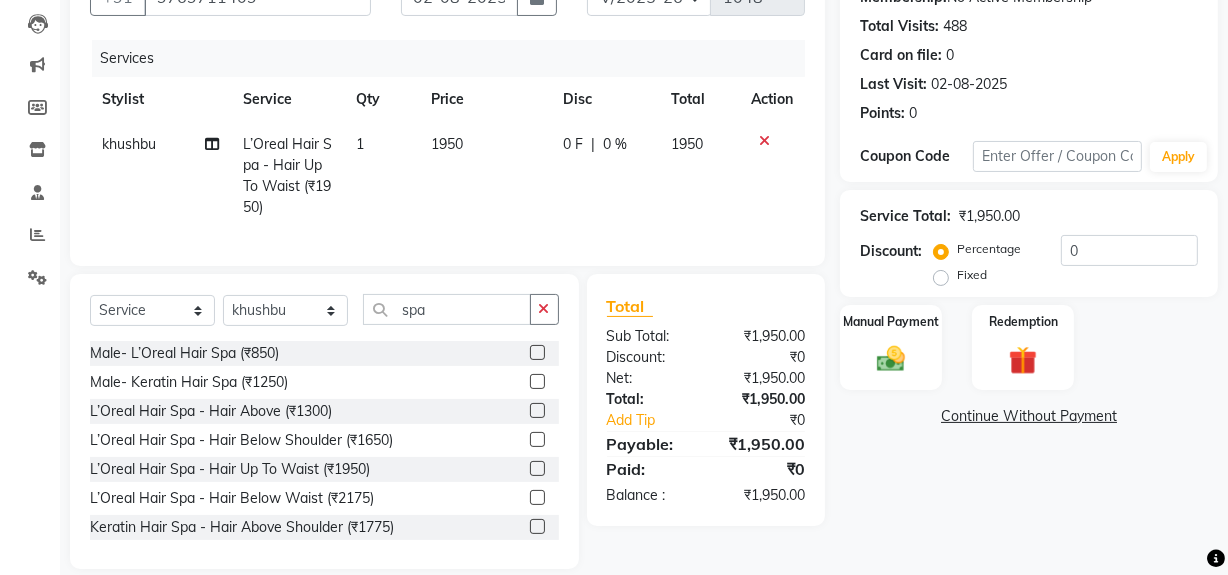 click on "1950" 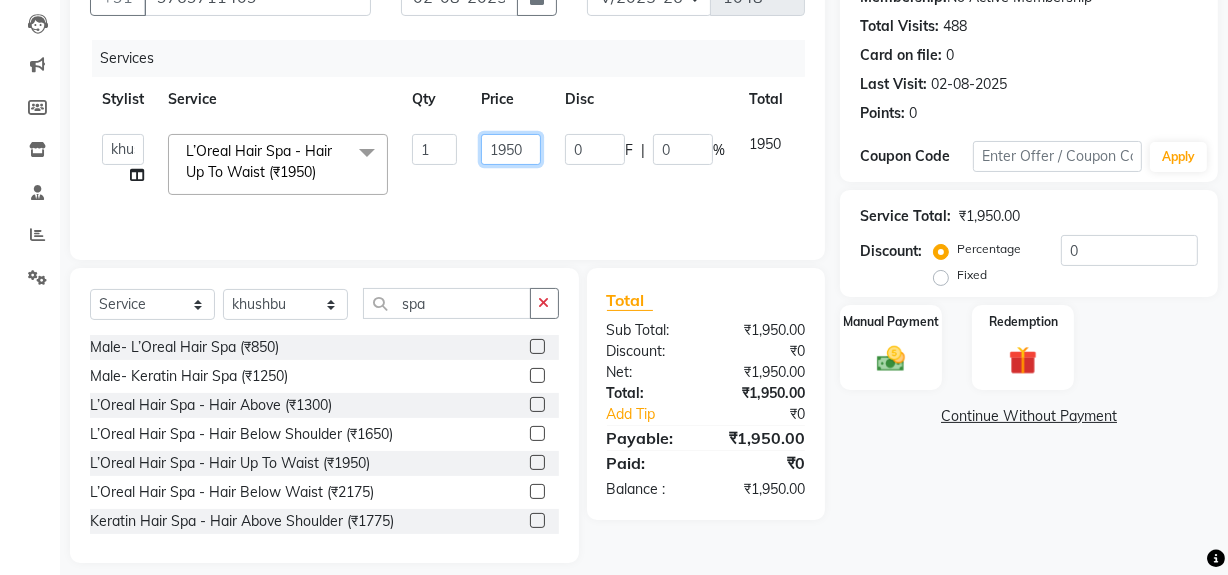 click on "1950" 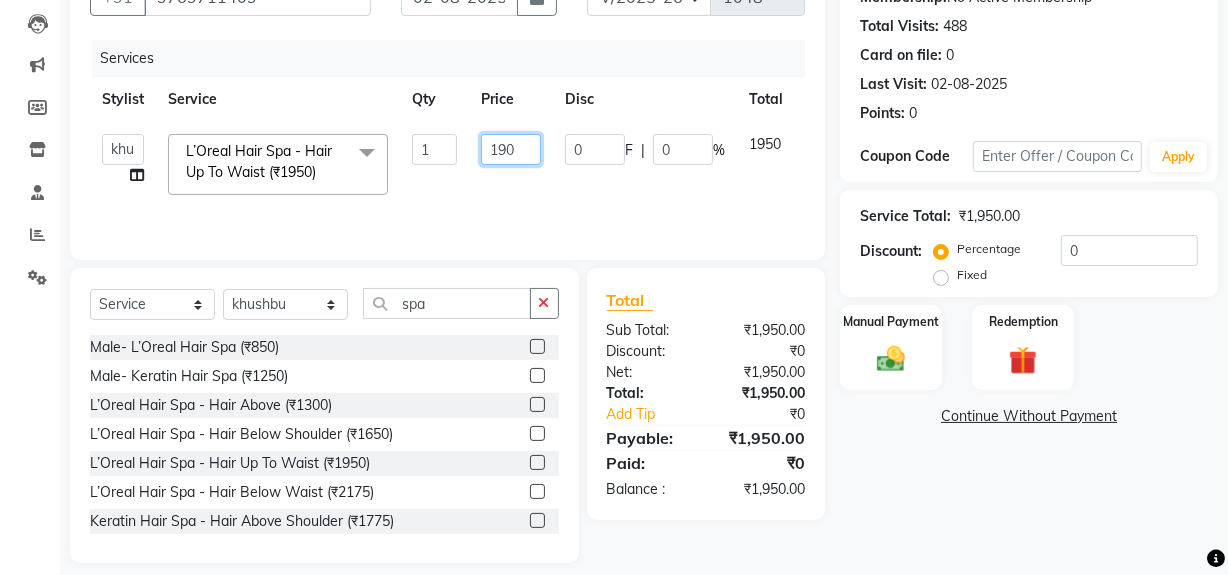 type on "1900" 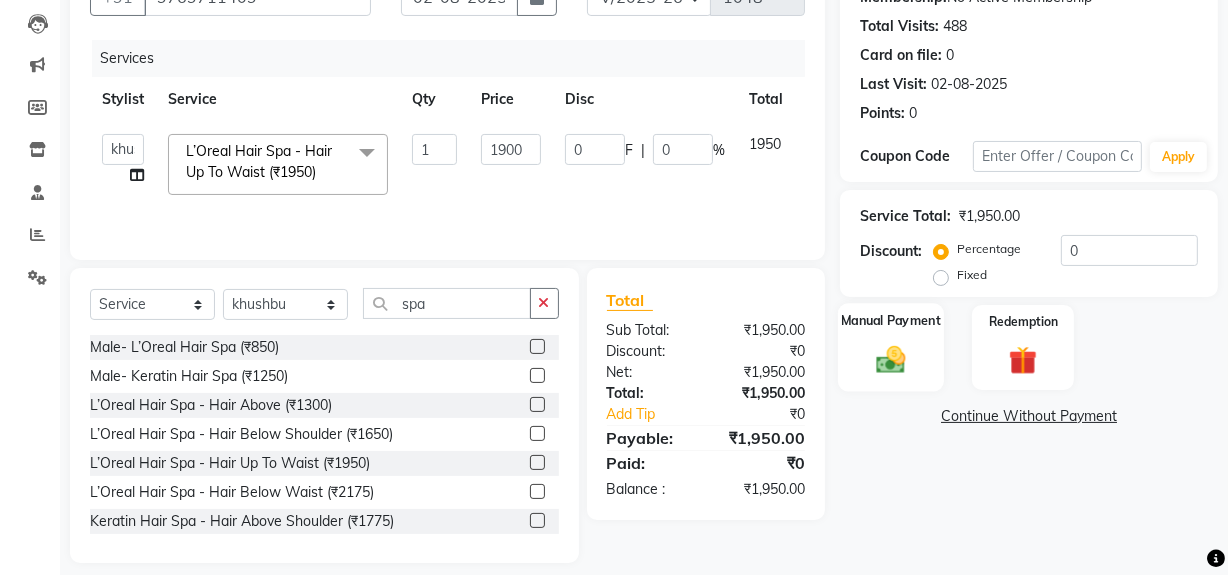 click 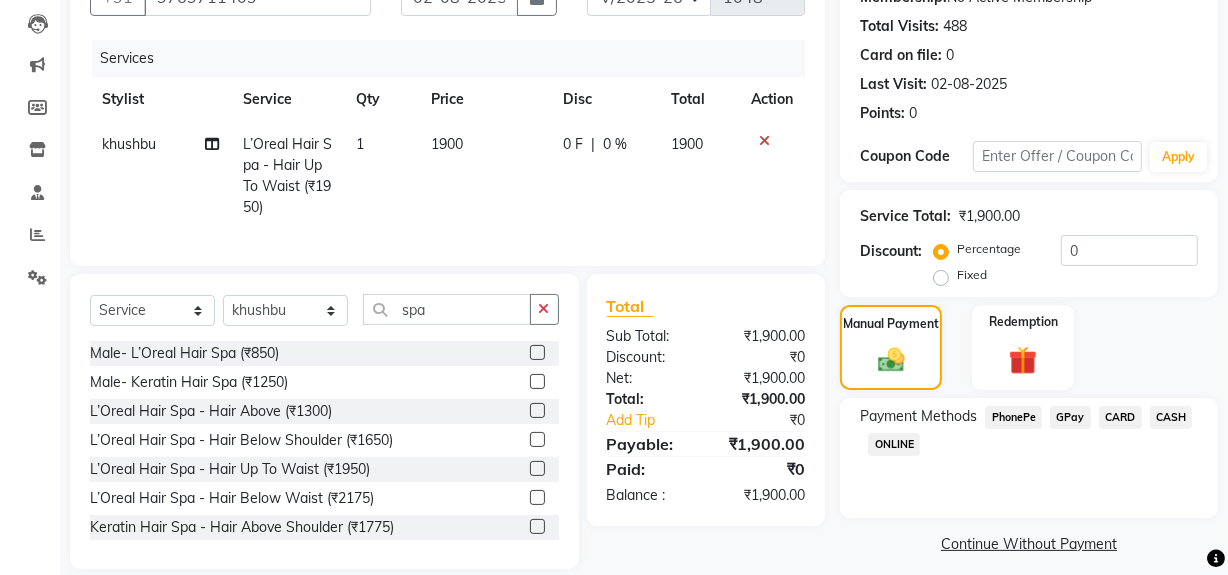 click on "GPay" 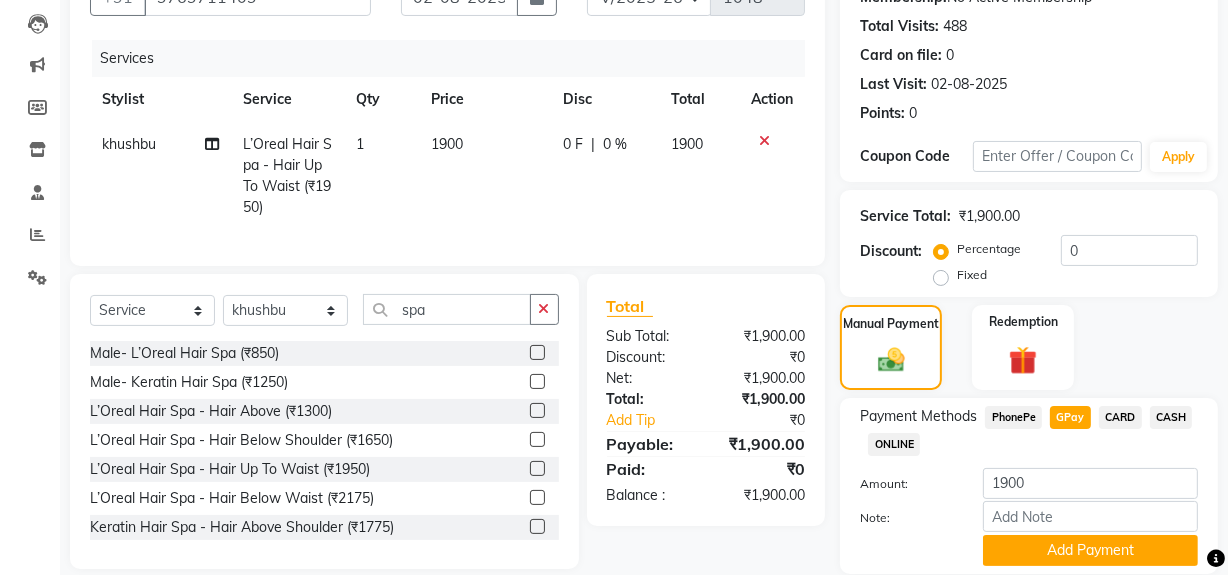 scroll, scrollTop: 277, scrollLeft: 0, axis: vertical 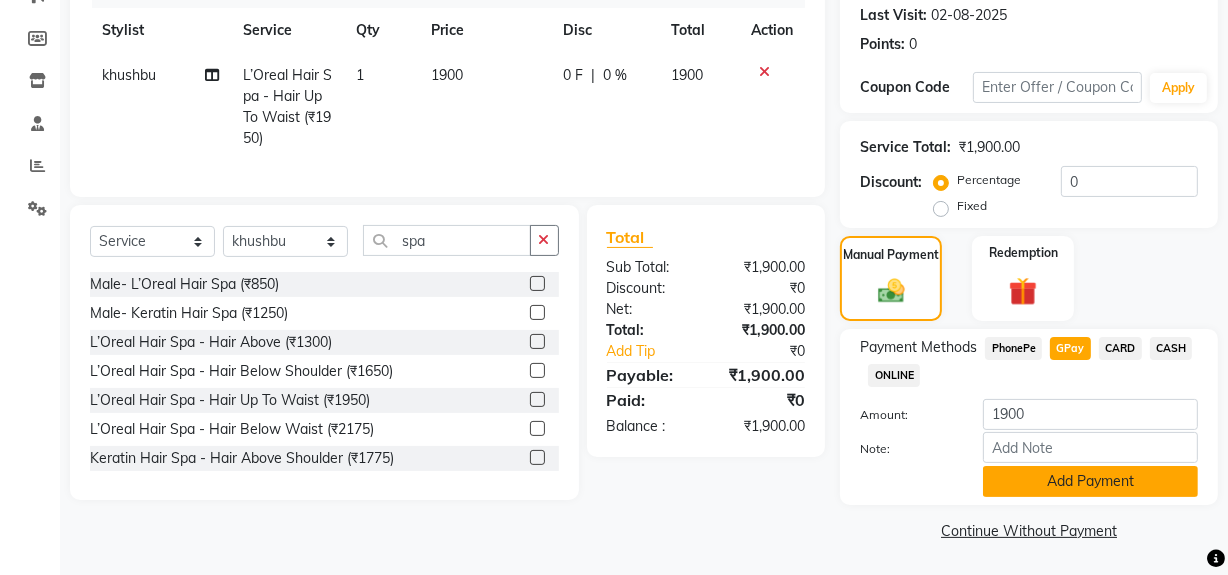 click on "Add Payment" 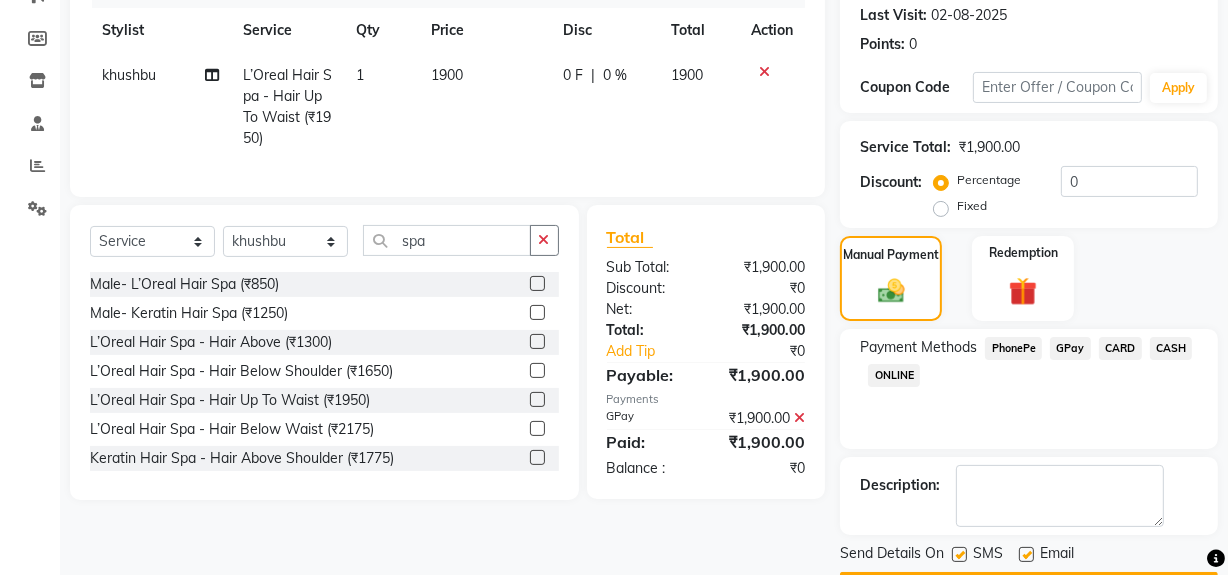 scroll, scrollTop: 333, scrollLeft: 0, axis: vertical 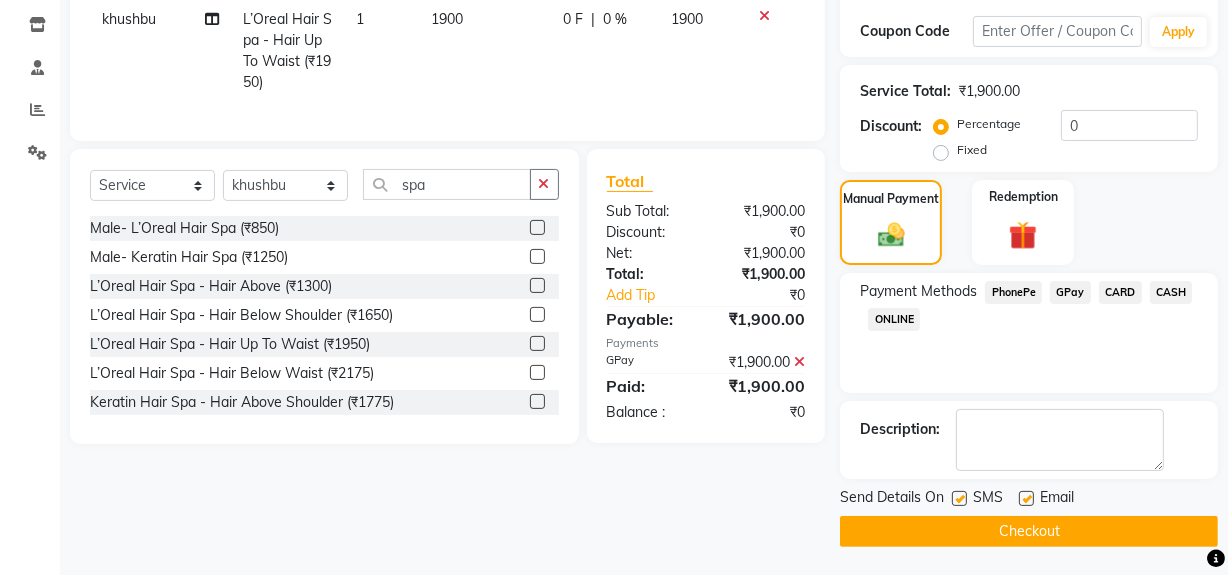 click 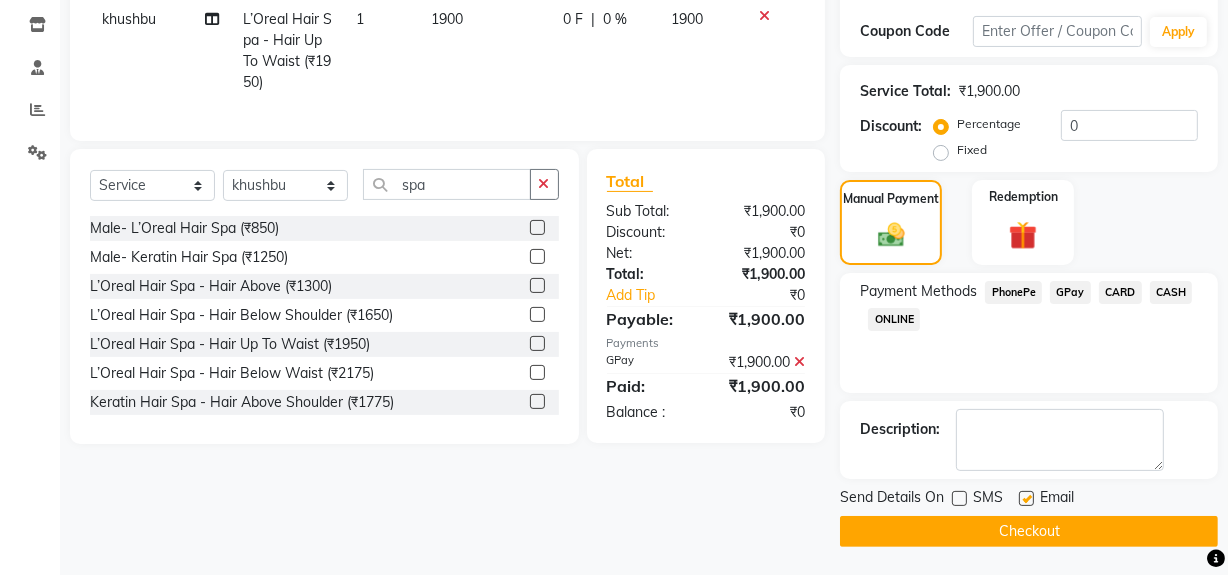 click 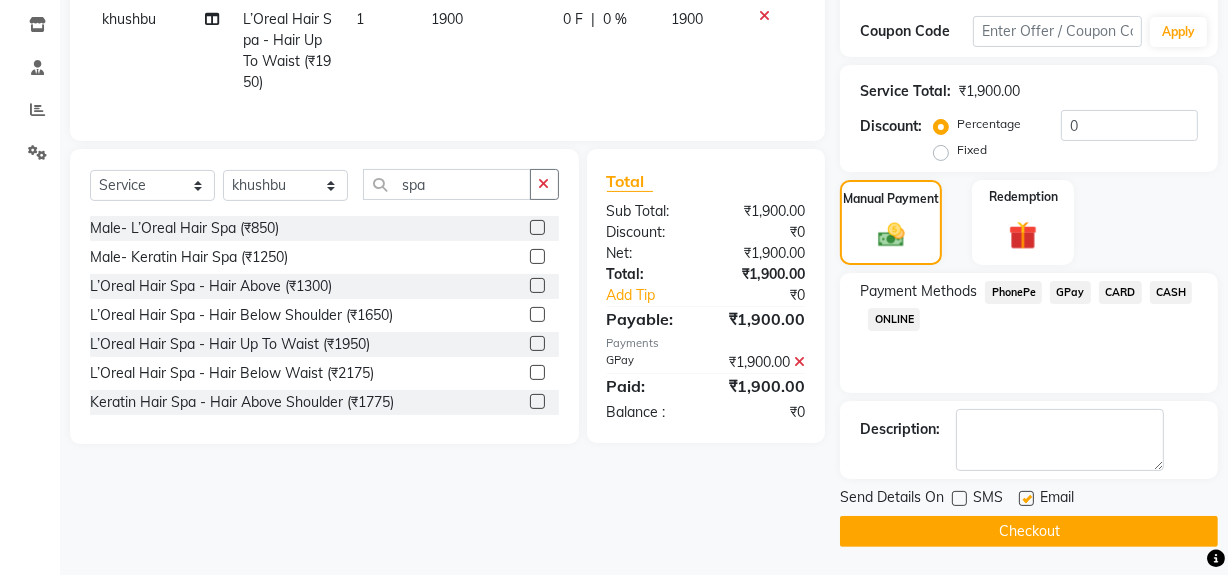 click at bounding box center [1025, 499] 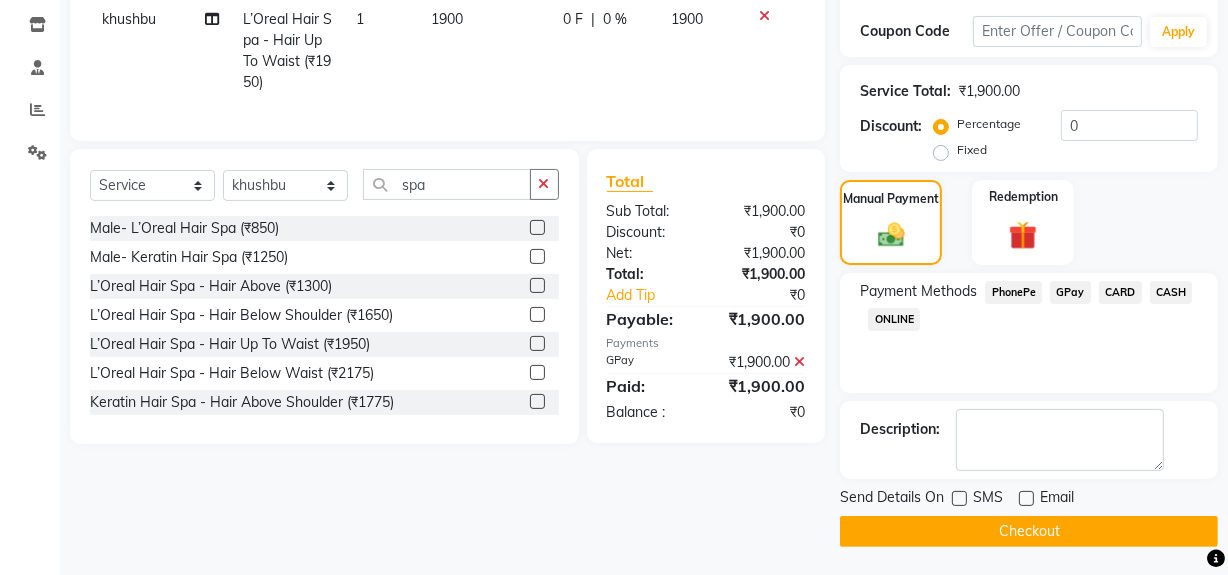 click on "Checkout" 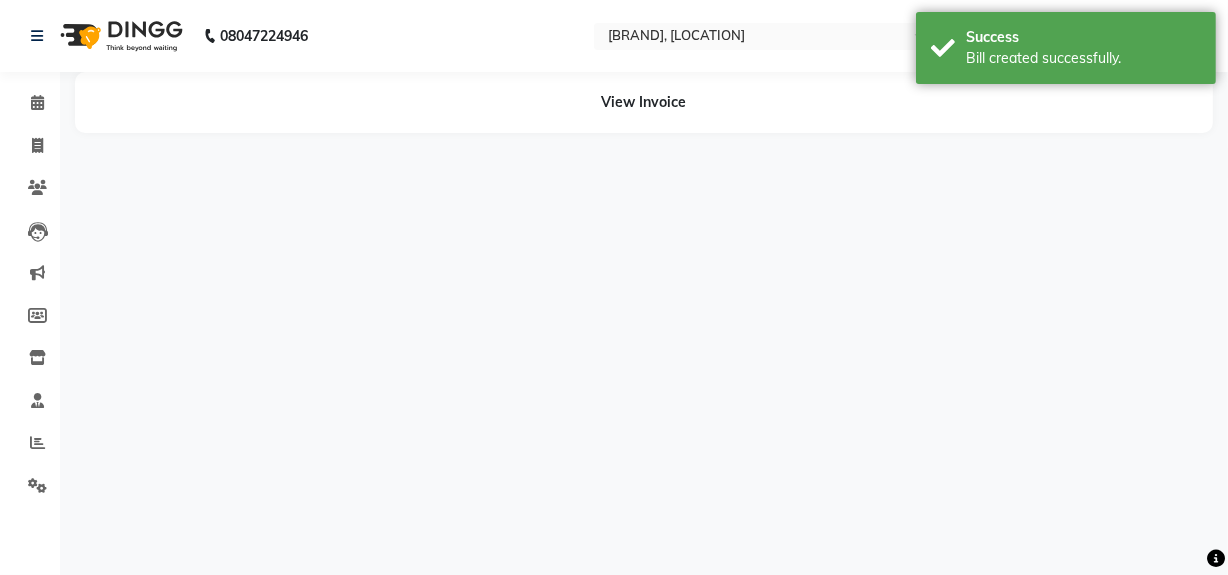 scroll, scrollTop: 0, scrollLeft: 0, axis: both 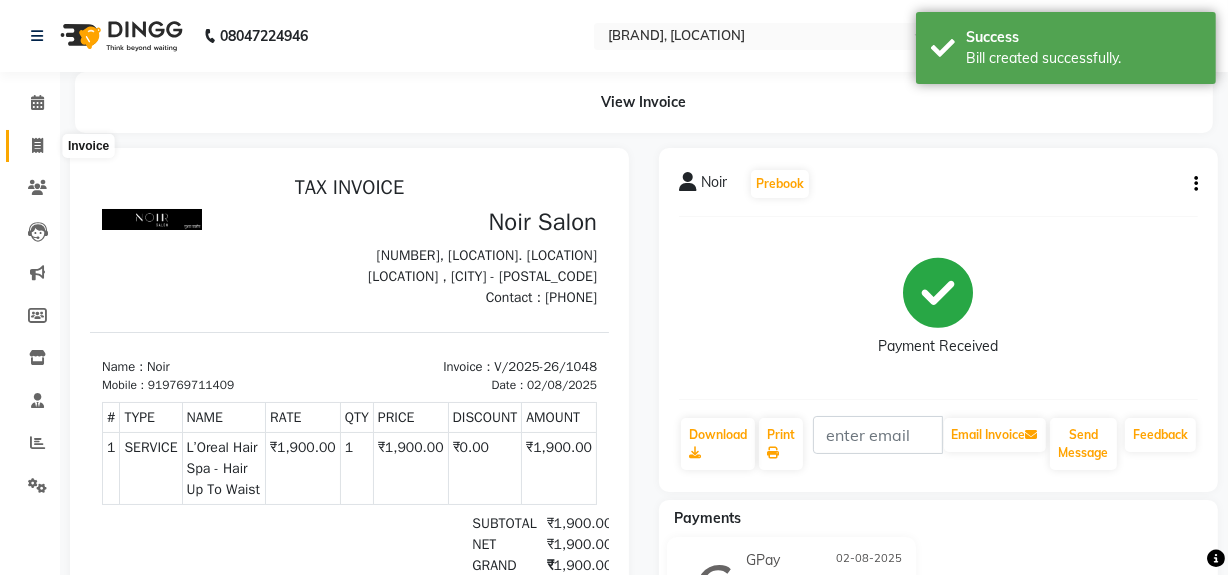click 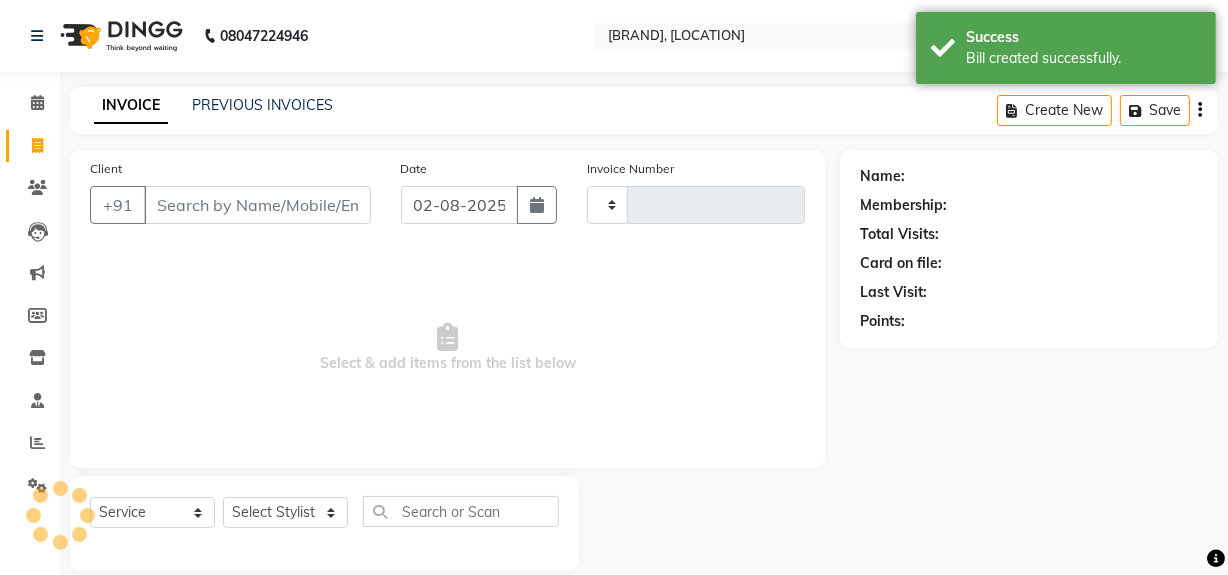 scroll, scrollTop: 26, scrollLeft: 0, axis: vertical 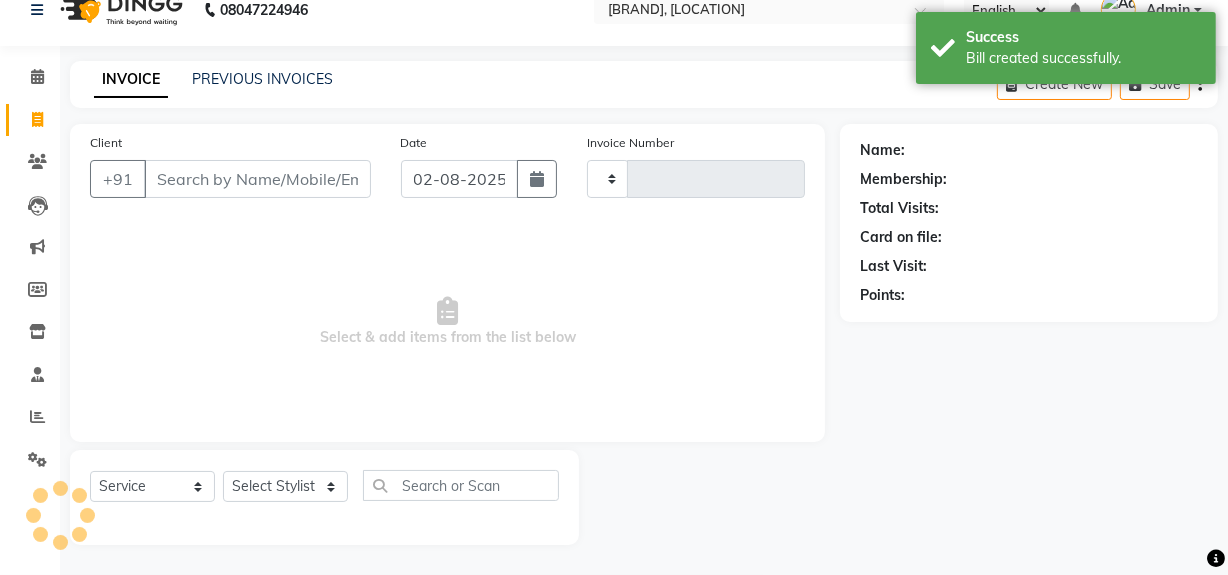type on "1049" 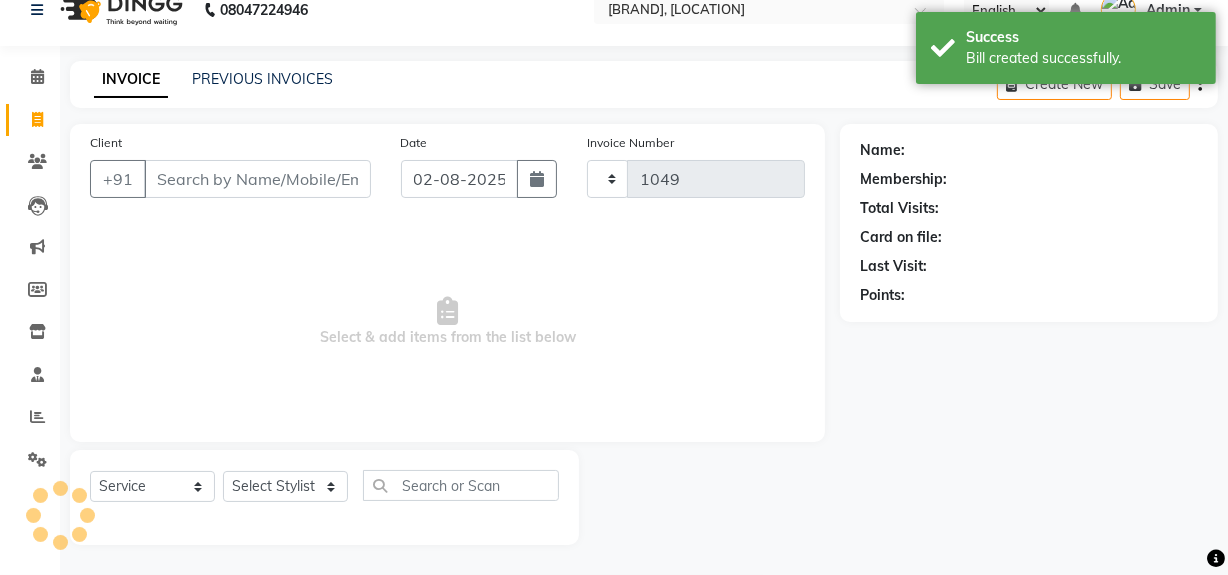 select on "5495" 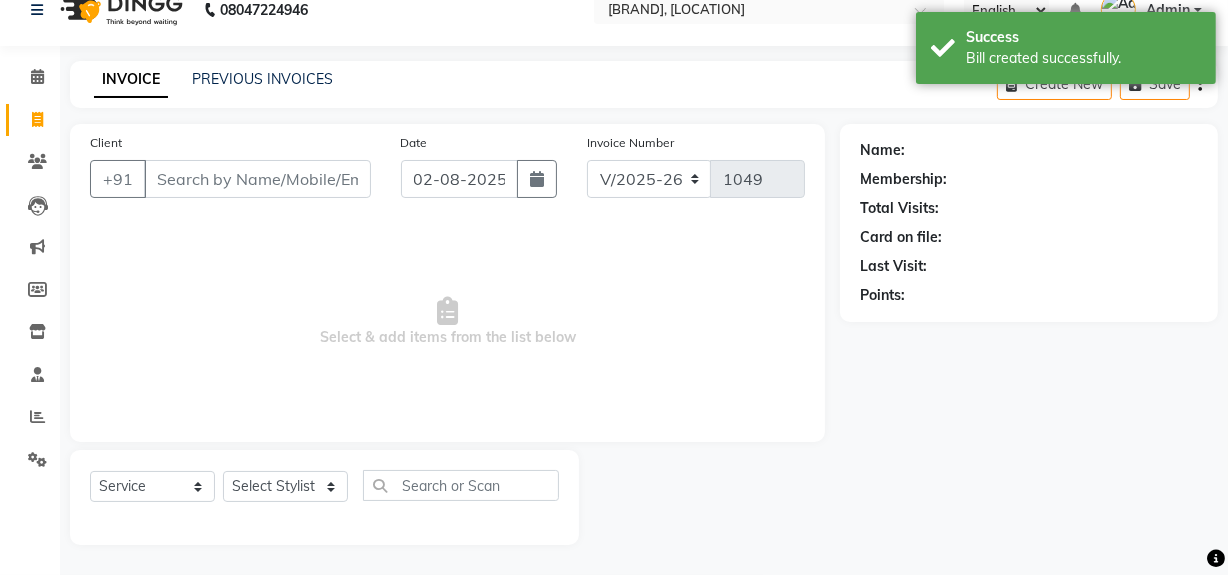 click on "Client" at bounding box center (257, 179) 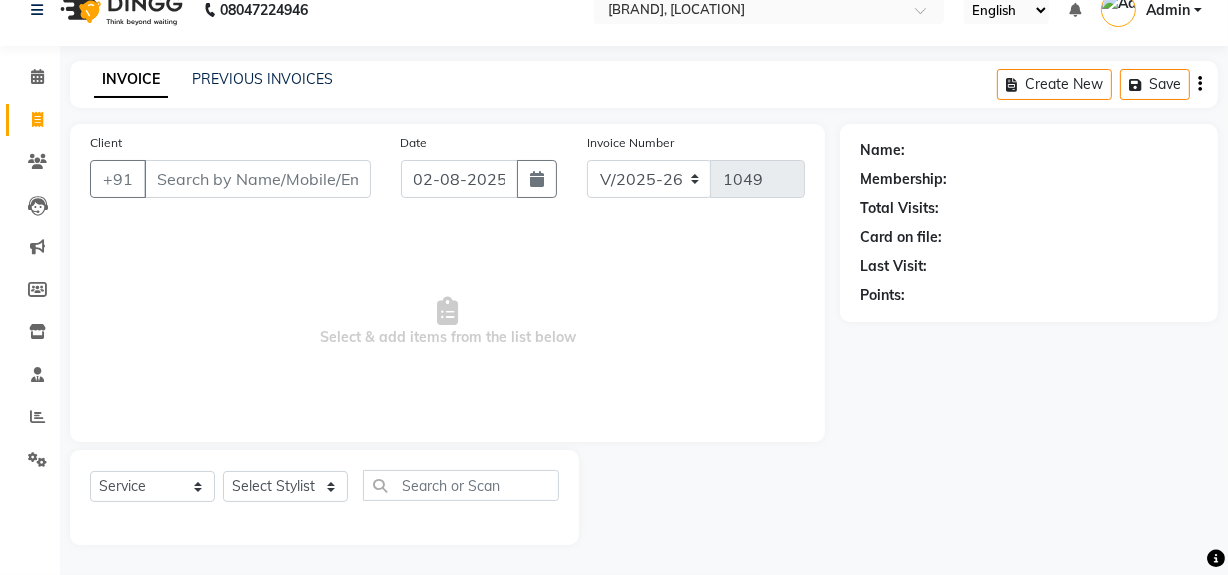 click on "Client" at bounding box center (257, 179) 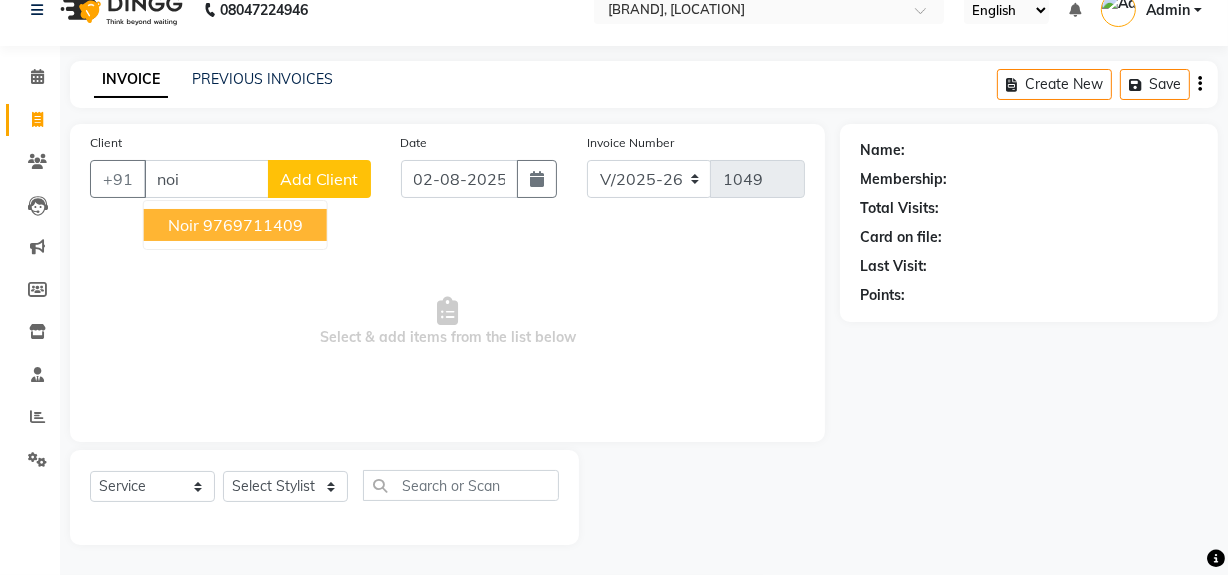 click on "9769711409" at bounding box center (253, 225) 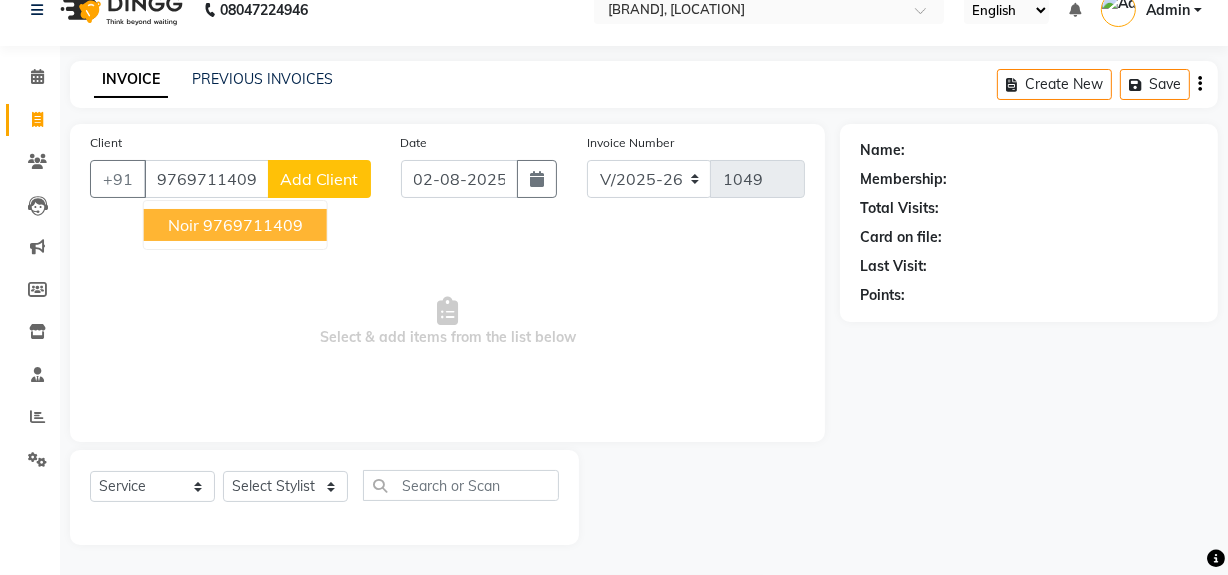 type on "9769711409" 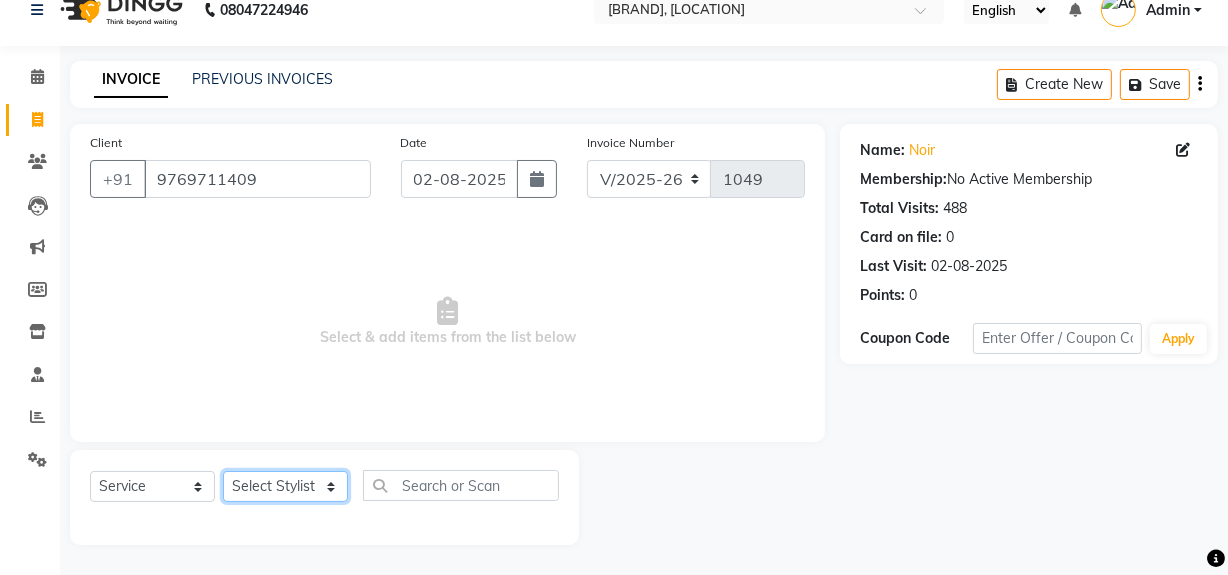 click on "Select Stylist [NAME] [NAME] [BRAND] (Login) [NAME] [NAME]  [NAME]  [NAME]  [NAME]" 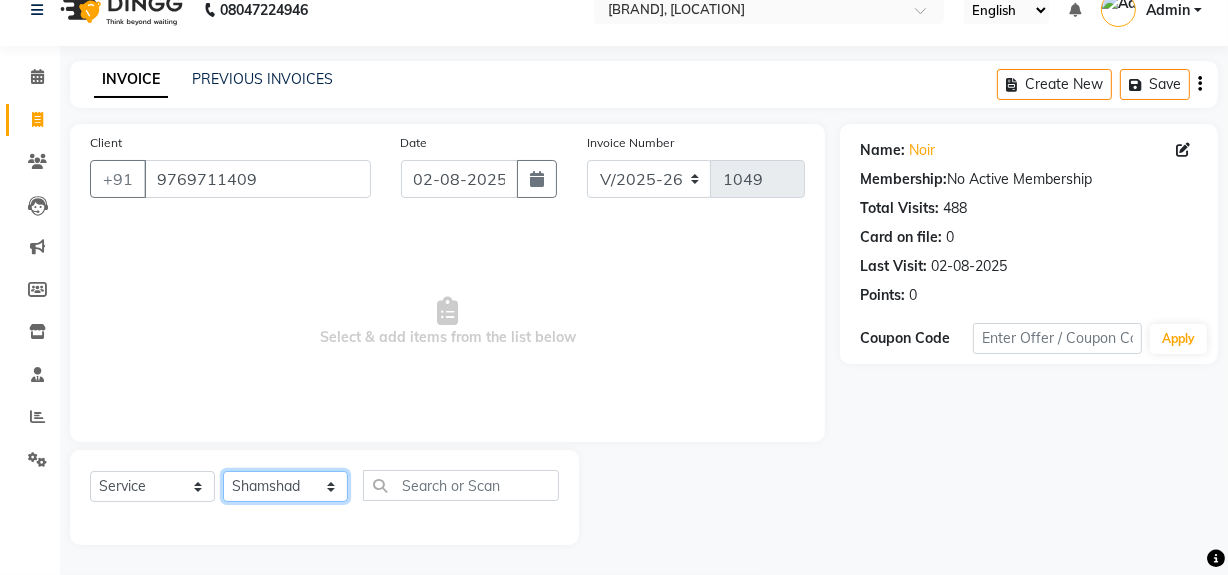 click on "Select Stylist [NAME] [NAME] [BRAND] (Login) [NAME] [NAME]  [NAME]  [NAME]  [NAME]" 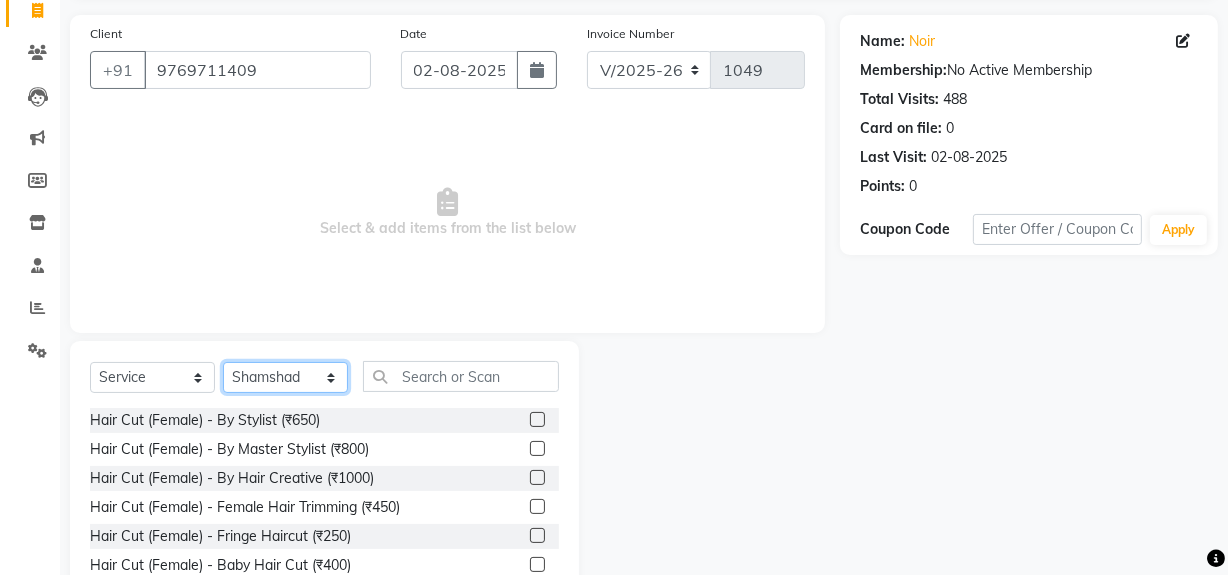 scroll, scrollTop: 226, scrollLeft: 0, axis: vertical 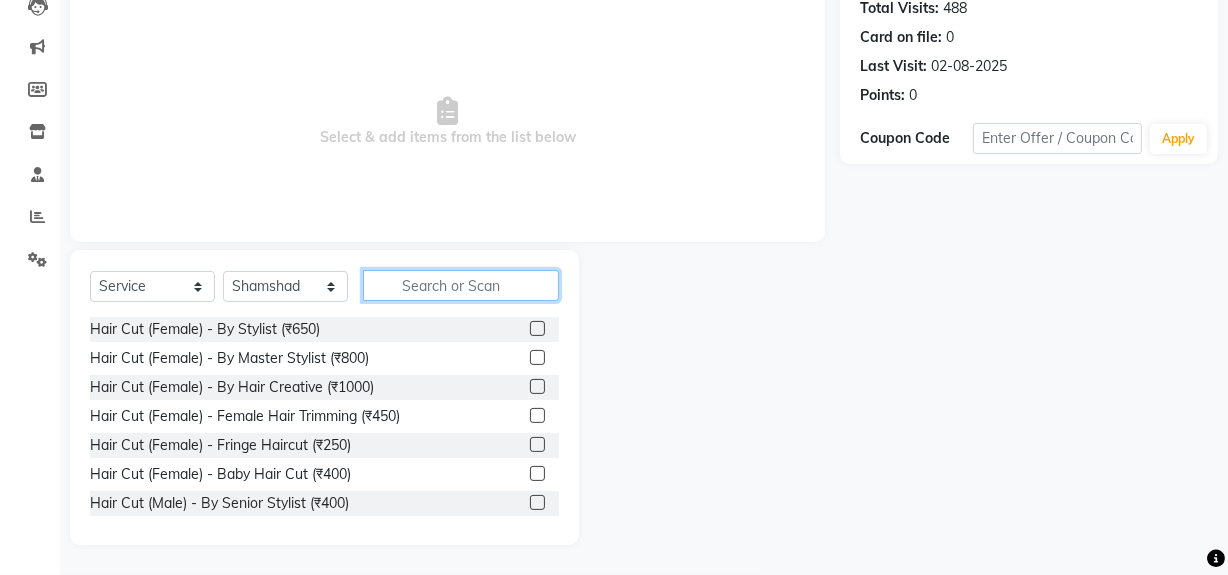 click 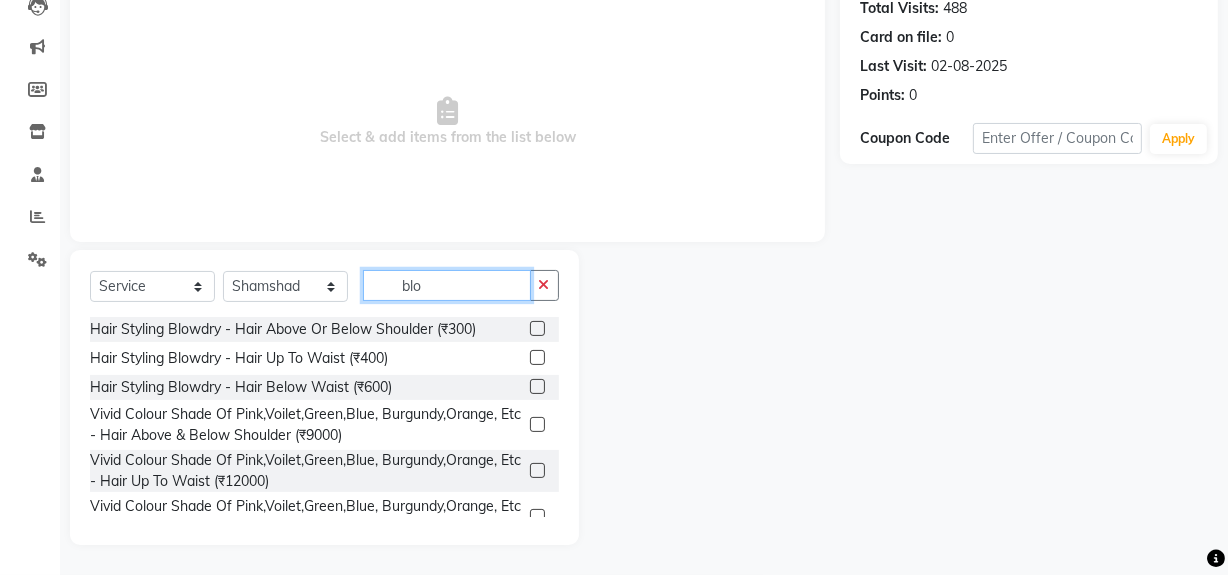 scroll, scrollTop: 112, scrollLeft: 0, axis: vertical 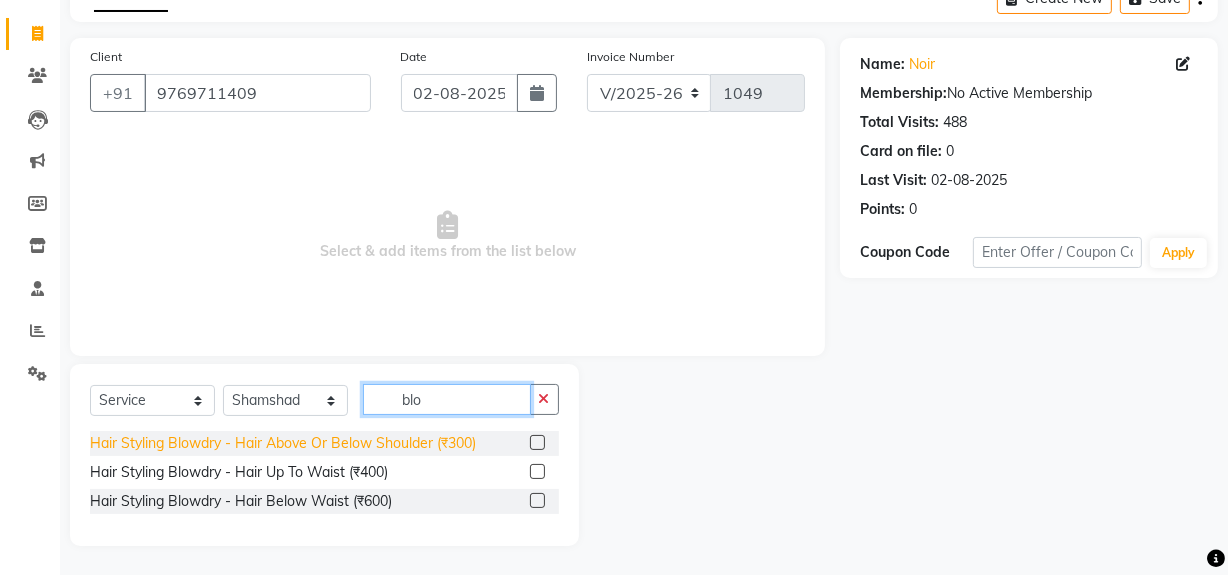 type on "blo" 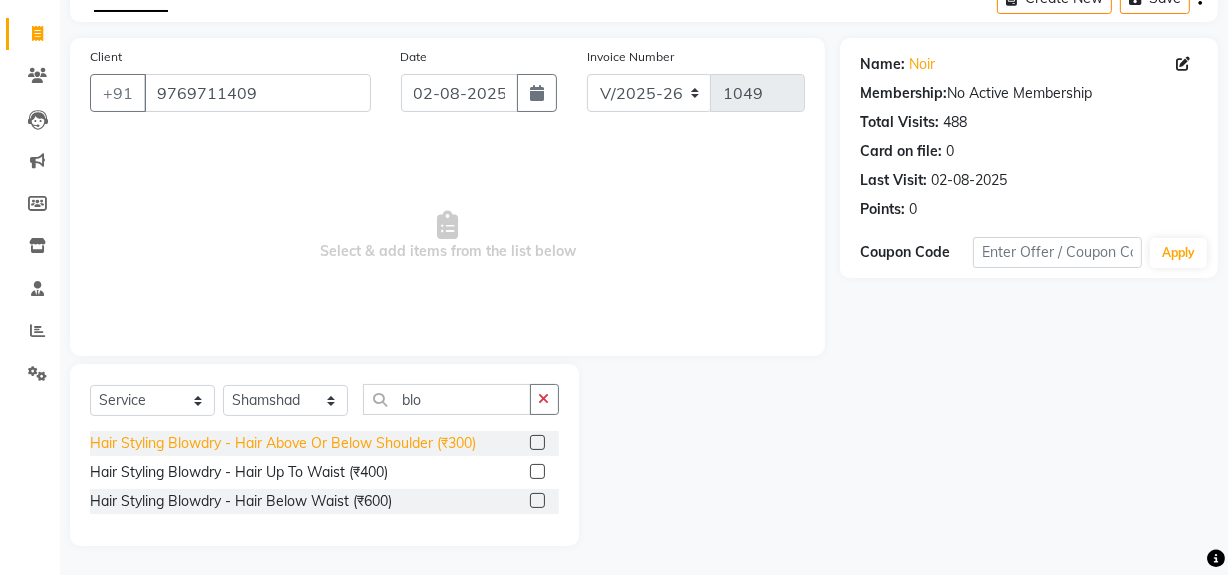 click on "Hair Styling Blowdry - Hair Above Or Below Shoulder (₹300)" 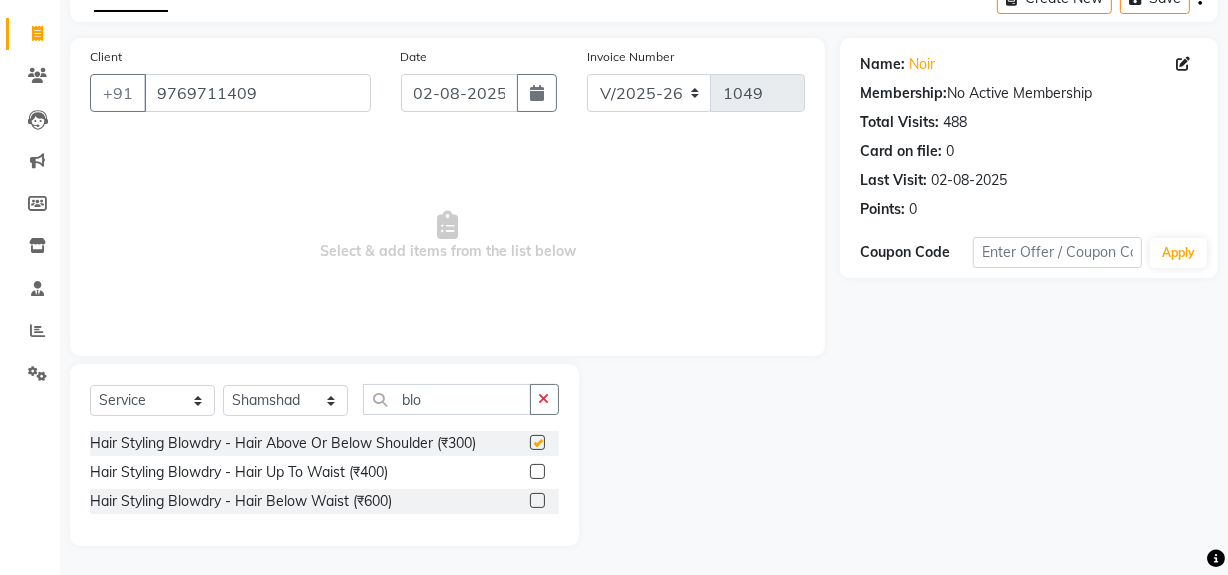 checkbox on "false" 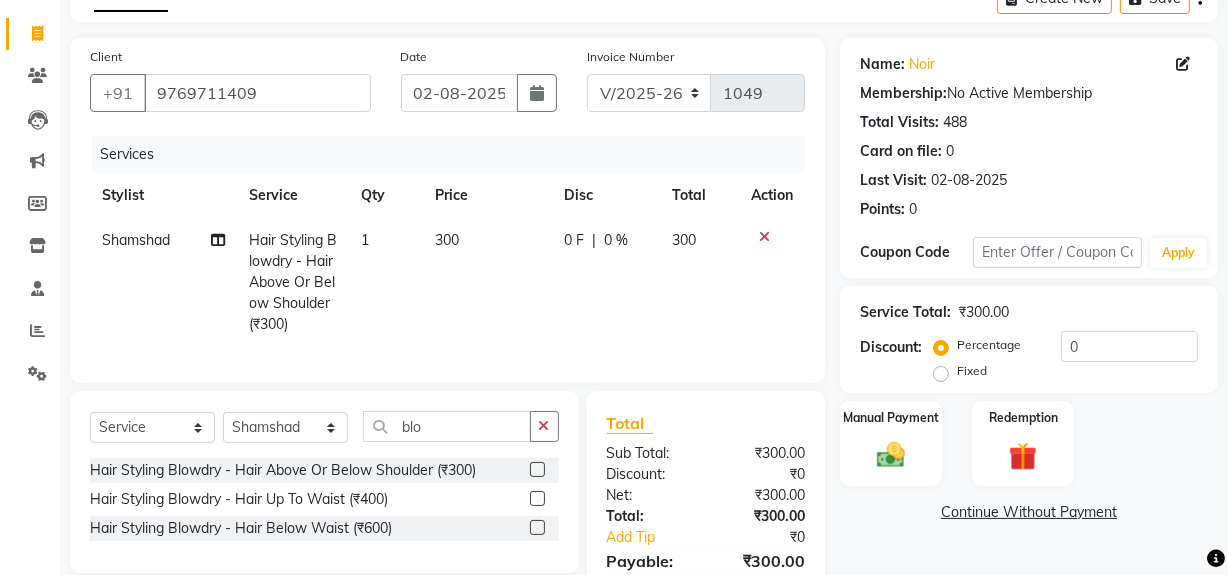 click on "300" 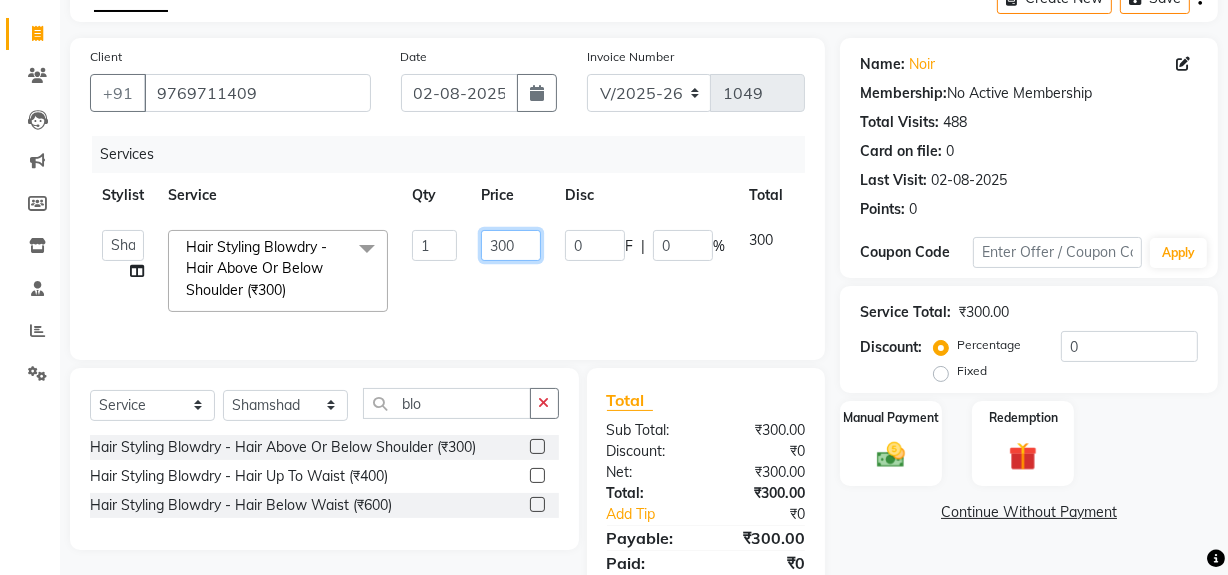 click on "300" 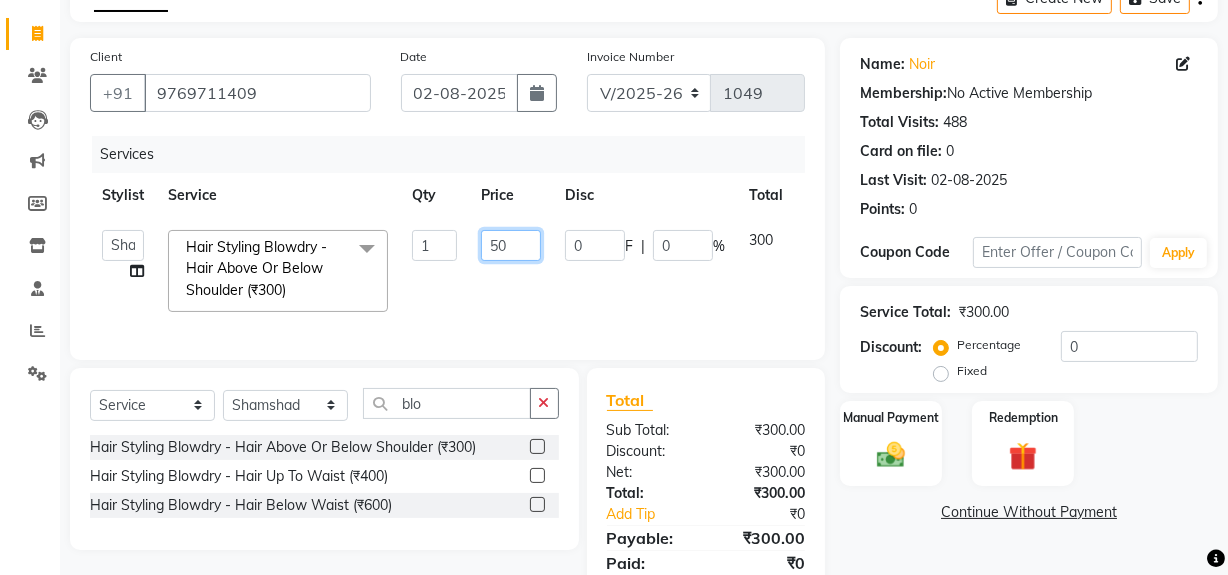 type on "540" 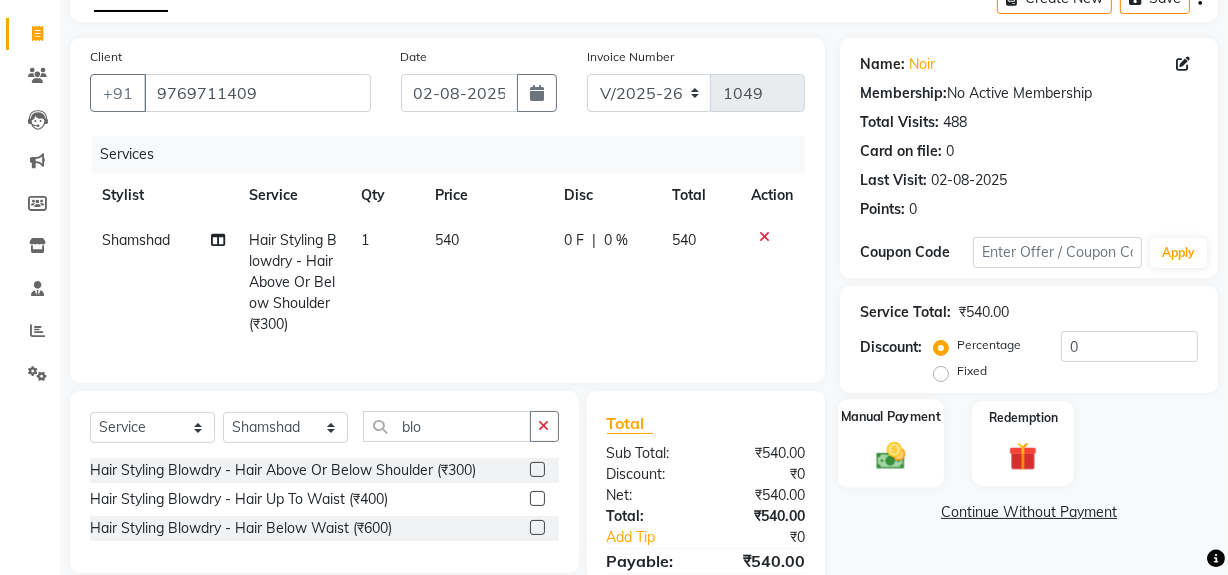 click on "Manual Payment" 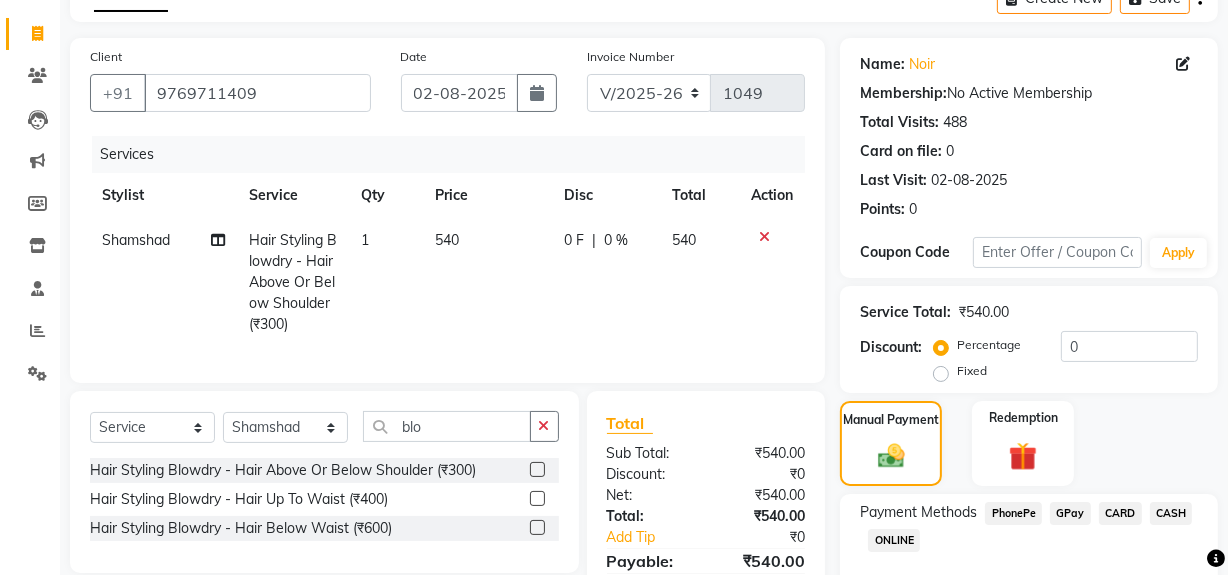 scroll, scrollTop: 223, scrollLeft: 0, axis: vertical 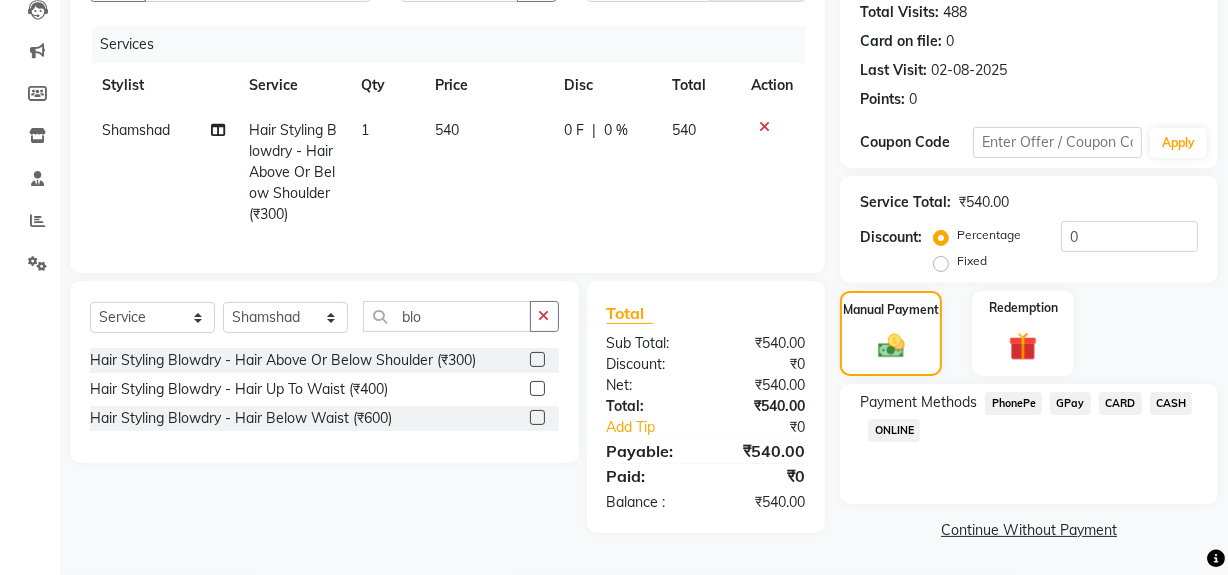 click on "GPay" 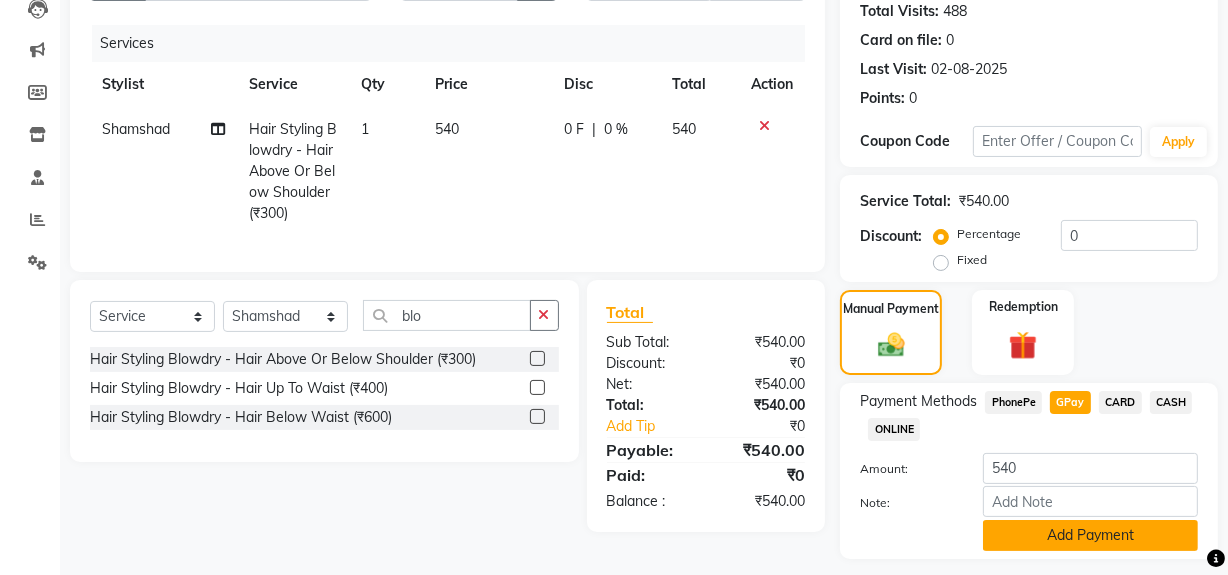 scroll, scrollTop: 277, scrollLeft: 0, axis: vertical 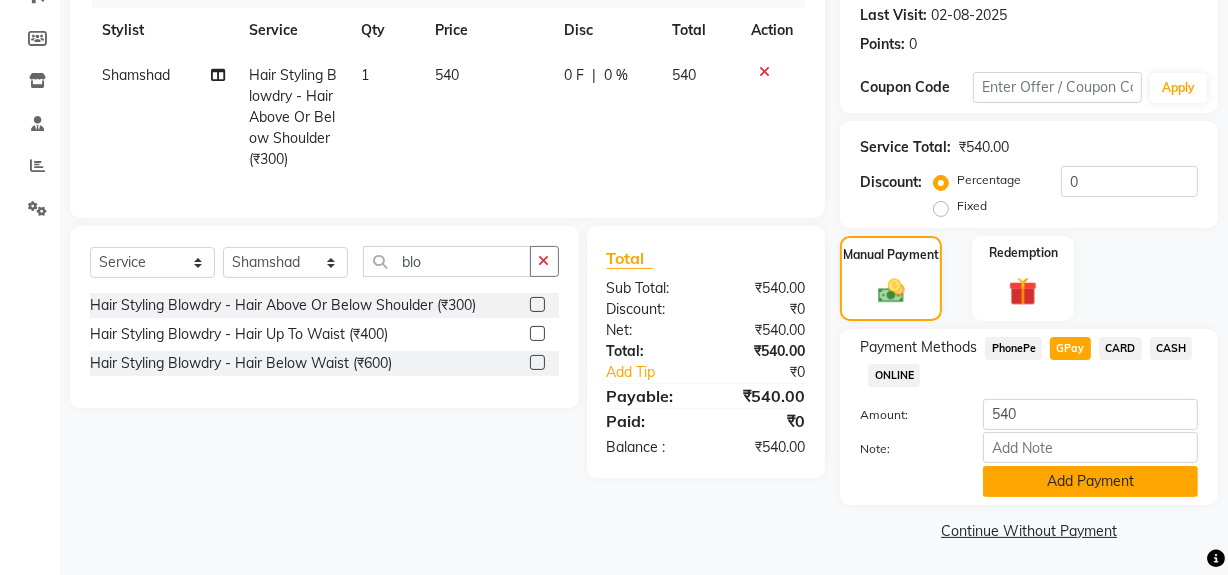 click on "Add Payment" 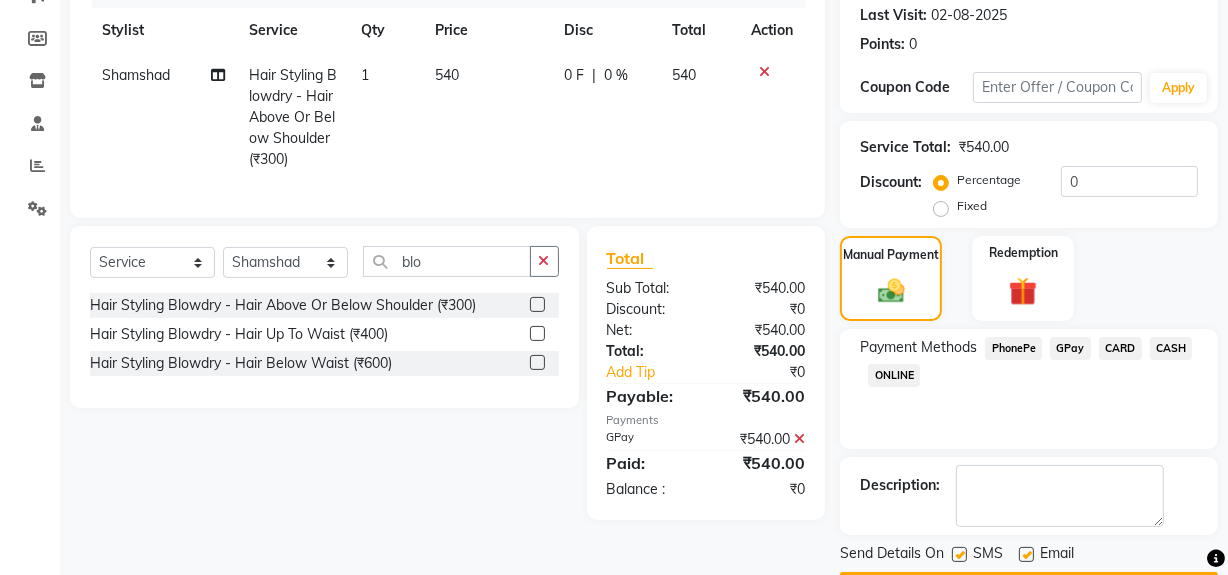 scroll, scrollTop: 333, scrollLeft: 0, axis: vertical 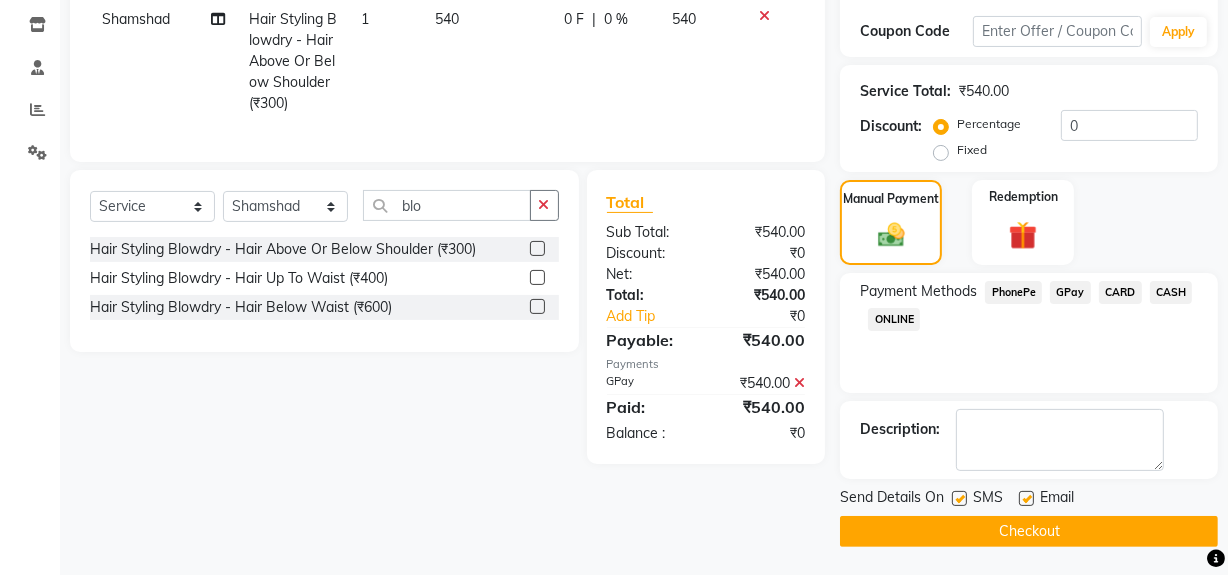 click 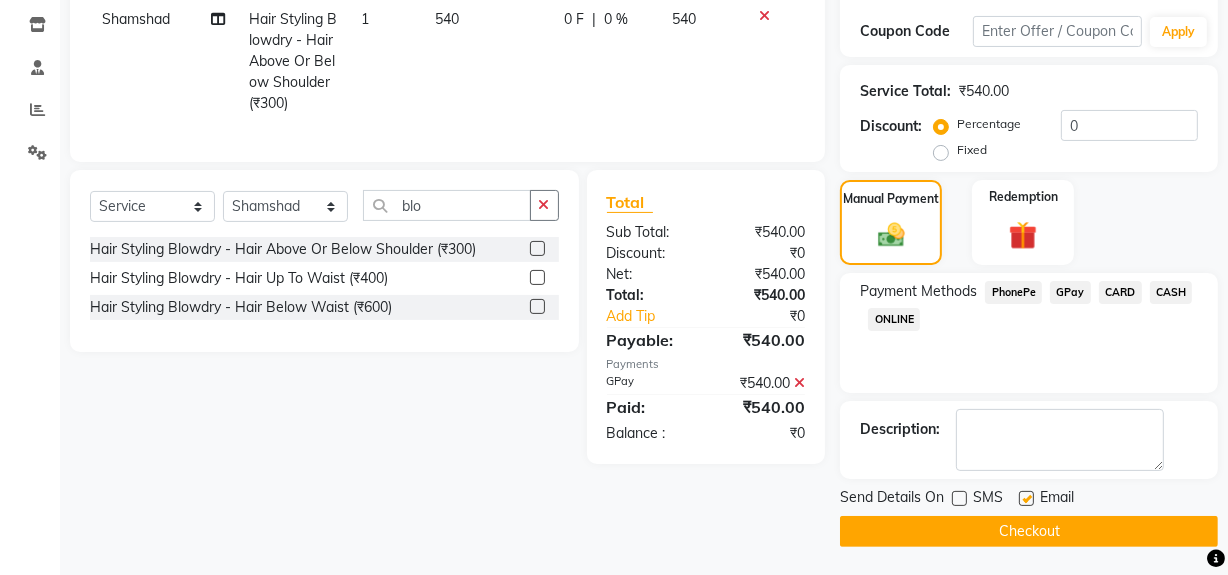 click 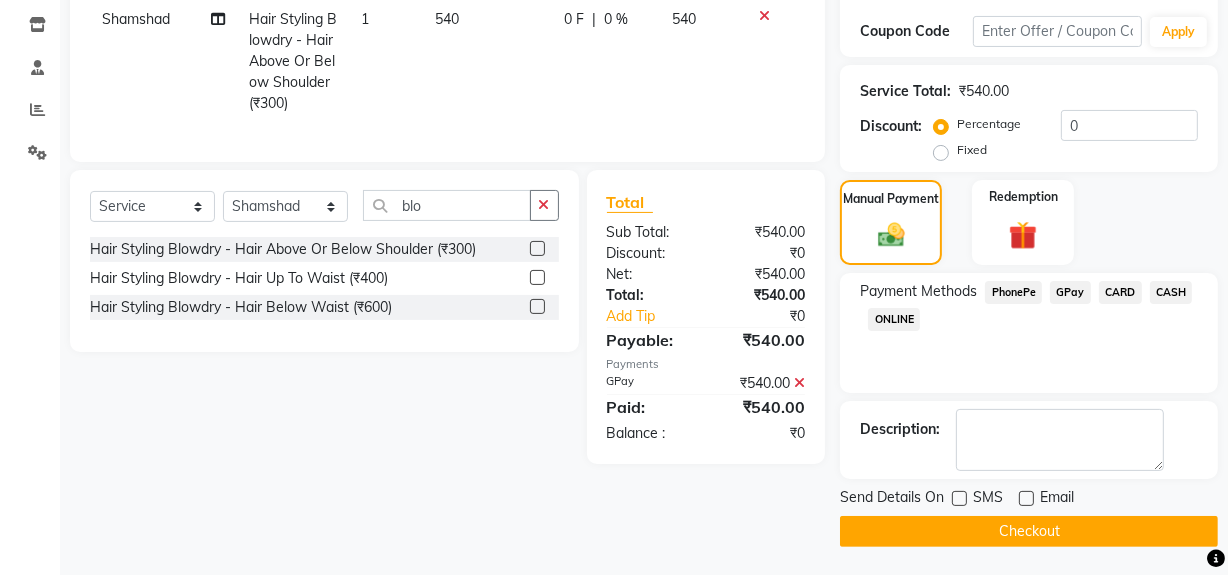click on "INVOICE PREVIOUS INVOICES Create New   Save  Client [PHONE] Date [DATE] Invoice Number [ALPHANUMERIC] [ALPHANUMERIC] [NUMBER] Services Stylist Service Qty Price Disc Total Action [NAME] [SERVICE] [SERVICE] - [SERVICE] ([CURRENCY]) 1 [NUMBER] 0 F | 0 % [NUMBER] Select  Service  Product  Membership  Package Voucher Prepaid Gift Card  Select Stylist [NAME] [NAME] [BRAND] (Login) [NAME] [NAME]  [NAME]  [NAME]  [NAME]  [SERVICE] [SERVICE] - [SERVICE] ([CURRENCY])  [SERVICE] [SERVICE] - [SERVICE] ([CURRENCY])  [SERVICE] [SERVICE] - [SERVICE] ([CURRENCY])  Total Sub Total: [CURRENCY] [NUMBER] Discount: [CURRENCY] [NUMBER] Net: [CURRENCY] [NUMBER] Total: [CURRENCY] [NUMBER] Add Tip [CURRENCY] [NUMBER] Payable: [CURRENCY] [NUMBER] Payments [SERVICE] [CURRENCY] [NUMBER]  Paid: [CURRENCY] [NUMBER] Balance   : [CURRENCY] [NUMBER] Name: [BRAND]  Membership:  No Active Membership  Total Visits:  [NUMBER] Card on file:  [NUMBER] Last Visit:   [DATE] Points:   [NUMBER]  Coupon Code Apply Service Total:  [CURRENCY] [NUMBER]  Discount:  Percentage   Fixed  [NUMBER] Manual Payment Redemption Payment Methods  [SERVICE]   [SERVICE]   CARD   CASH" 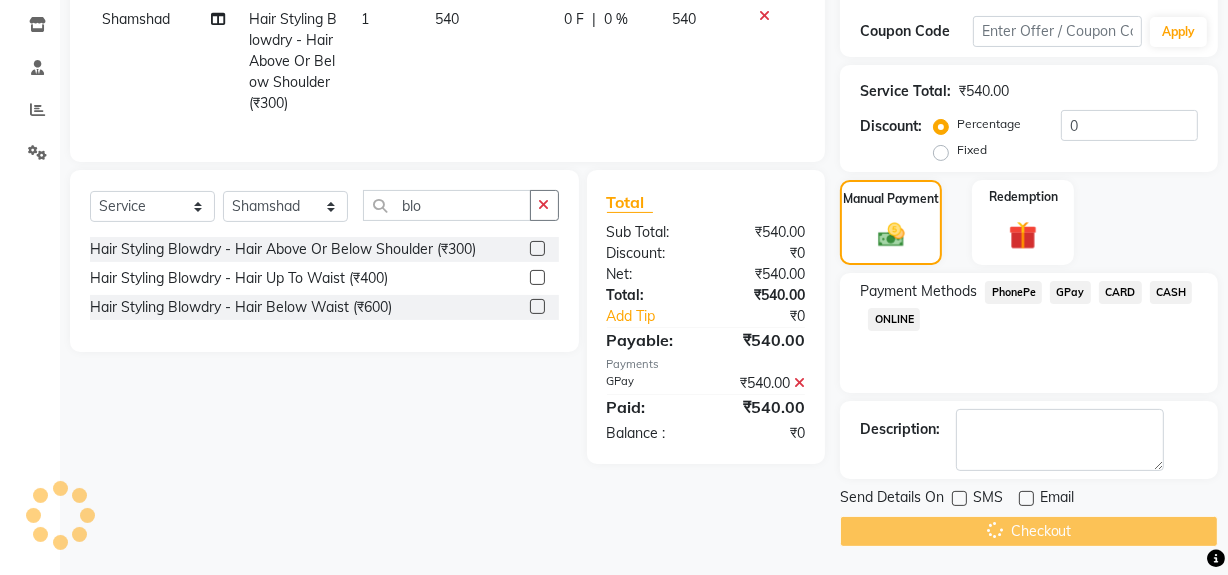 scroll, scrollTop: 0, scrollLeft: 0, axis: both 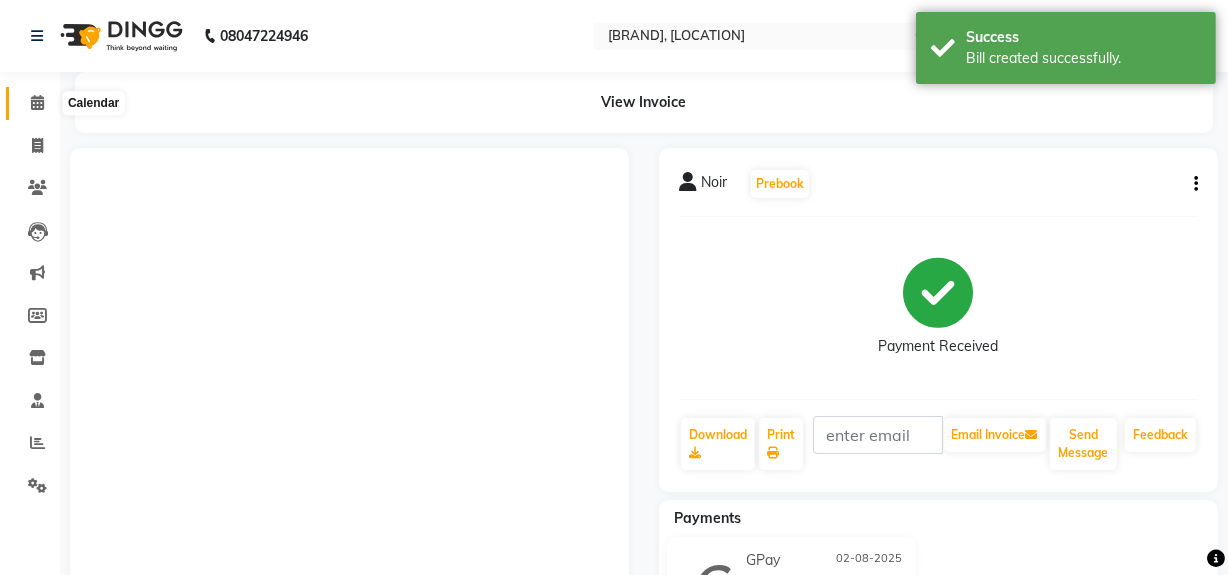 click 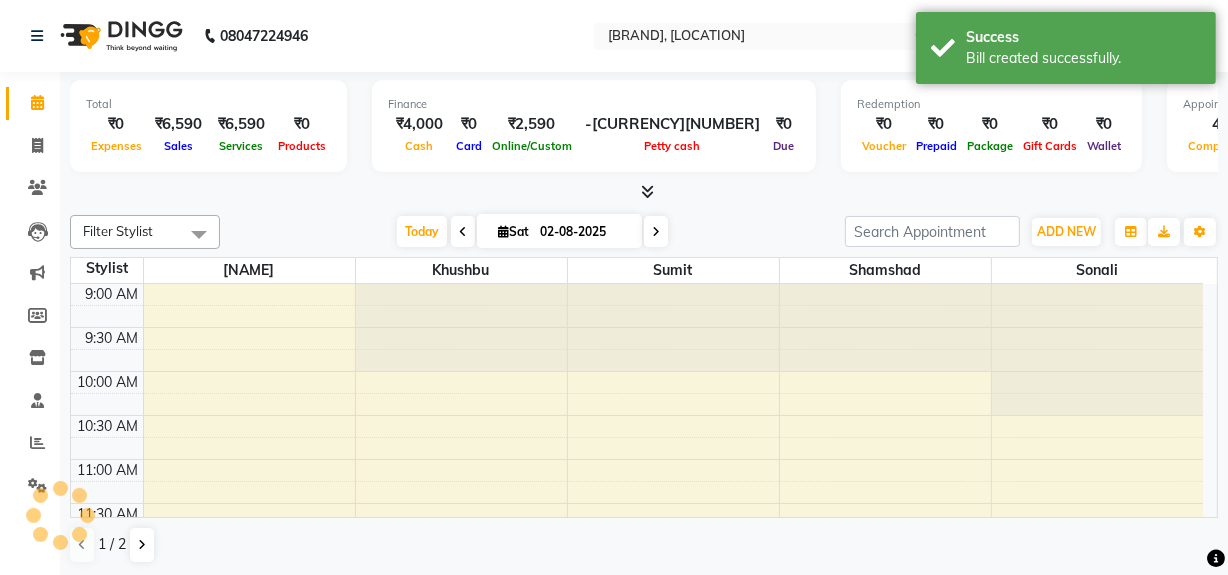 scroll, scrollTop: 0, scrollLeft: 0, axis: both 